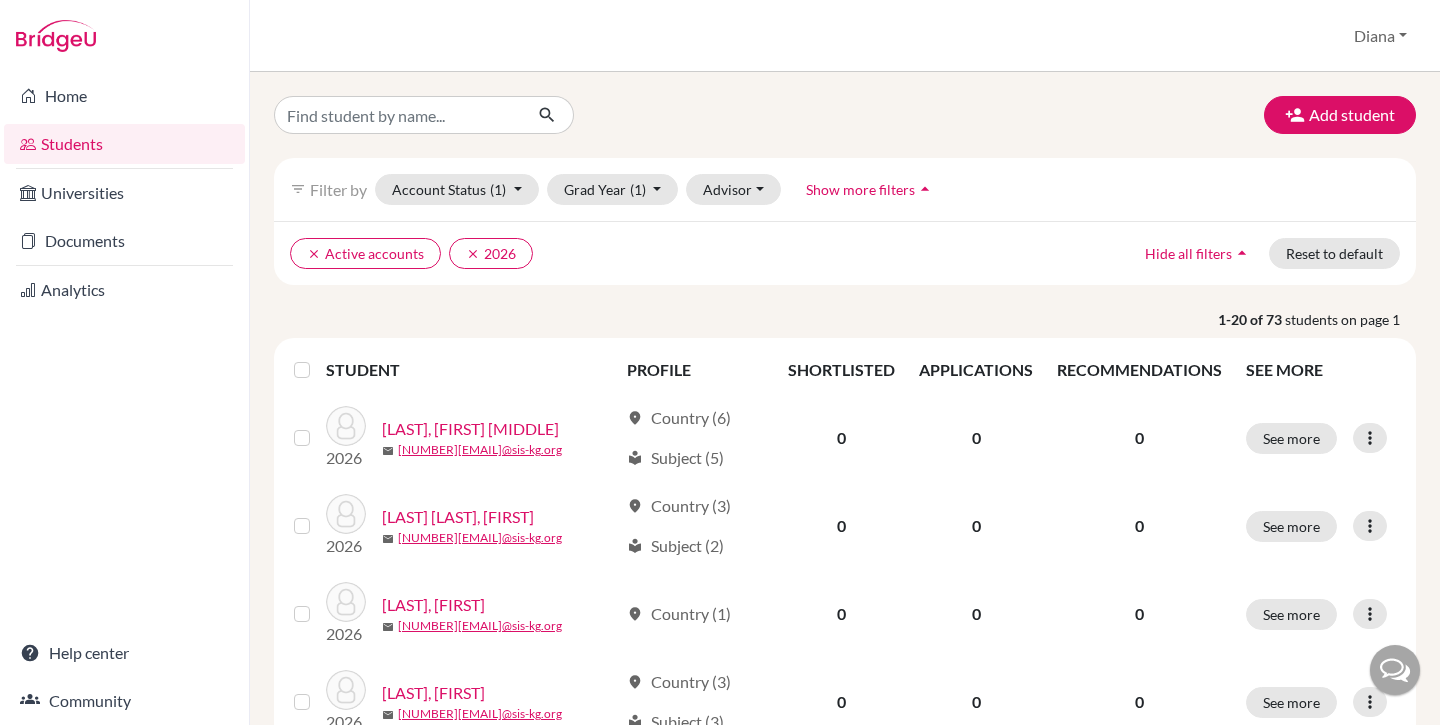 scroll, scrollTop: 0, scrollLeft: 0, axis: both 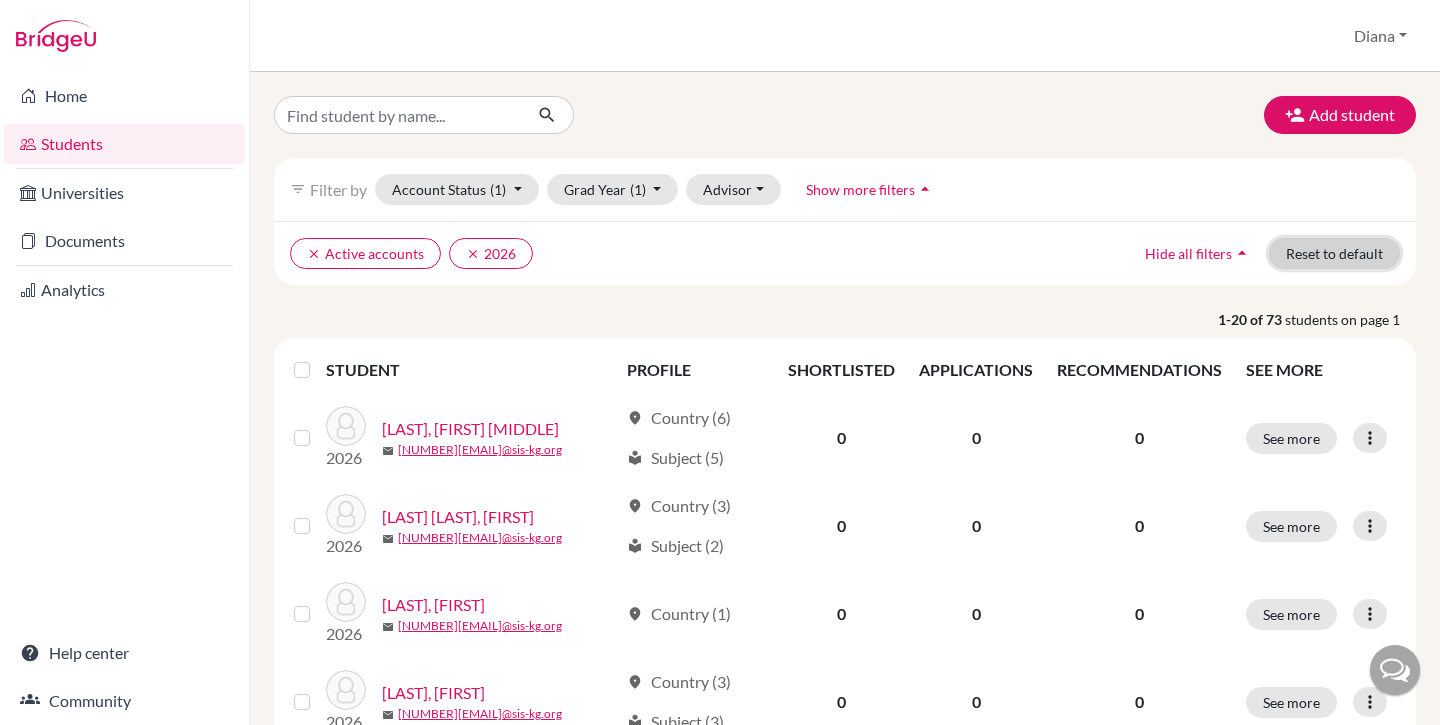 click on "Reset to default" at bounding box center [1334, 253] 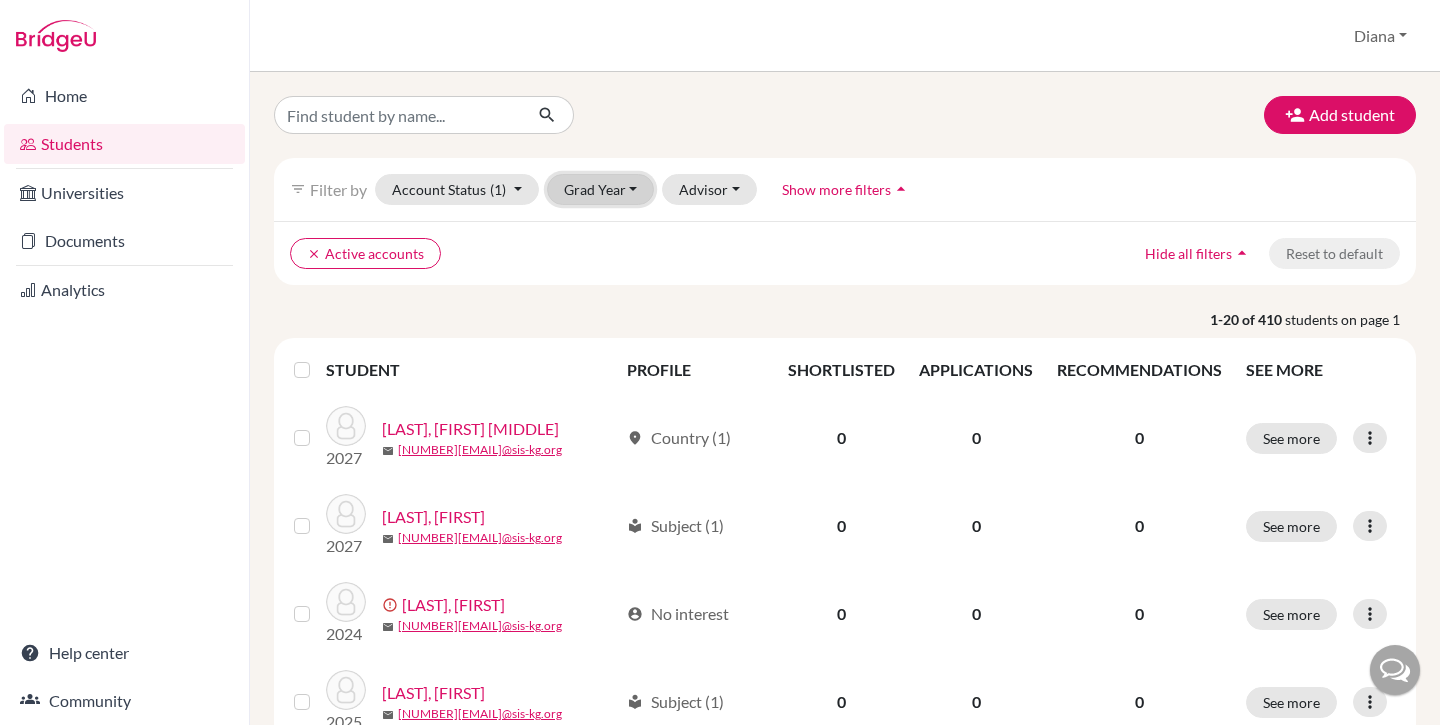 click on "Grad Year" at bounding box center (601, 189) 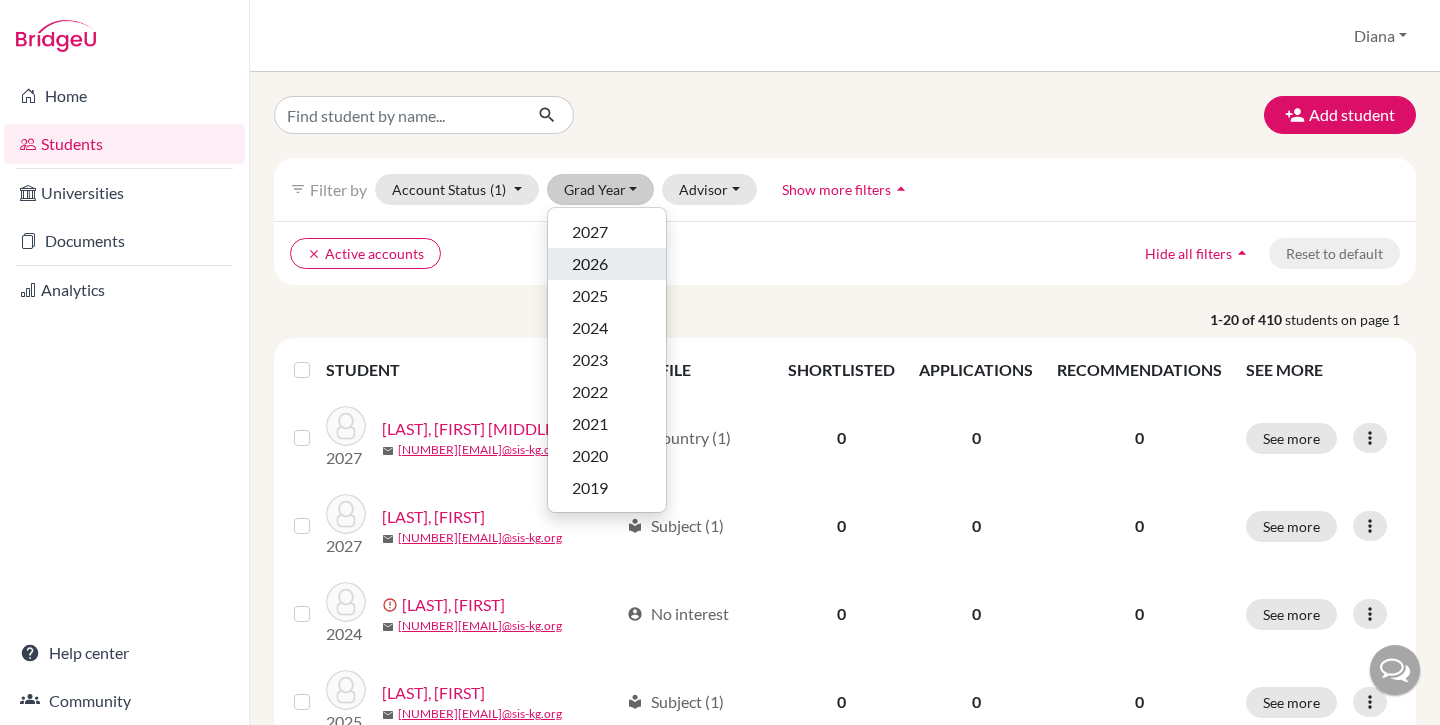 click on "2026" at bounding box center [590, 264] 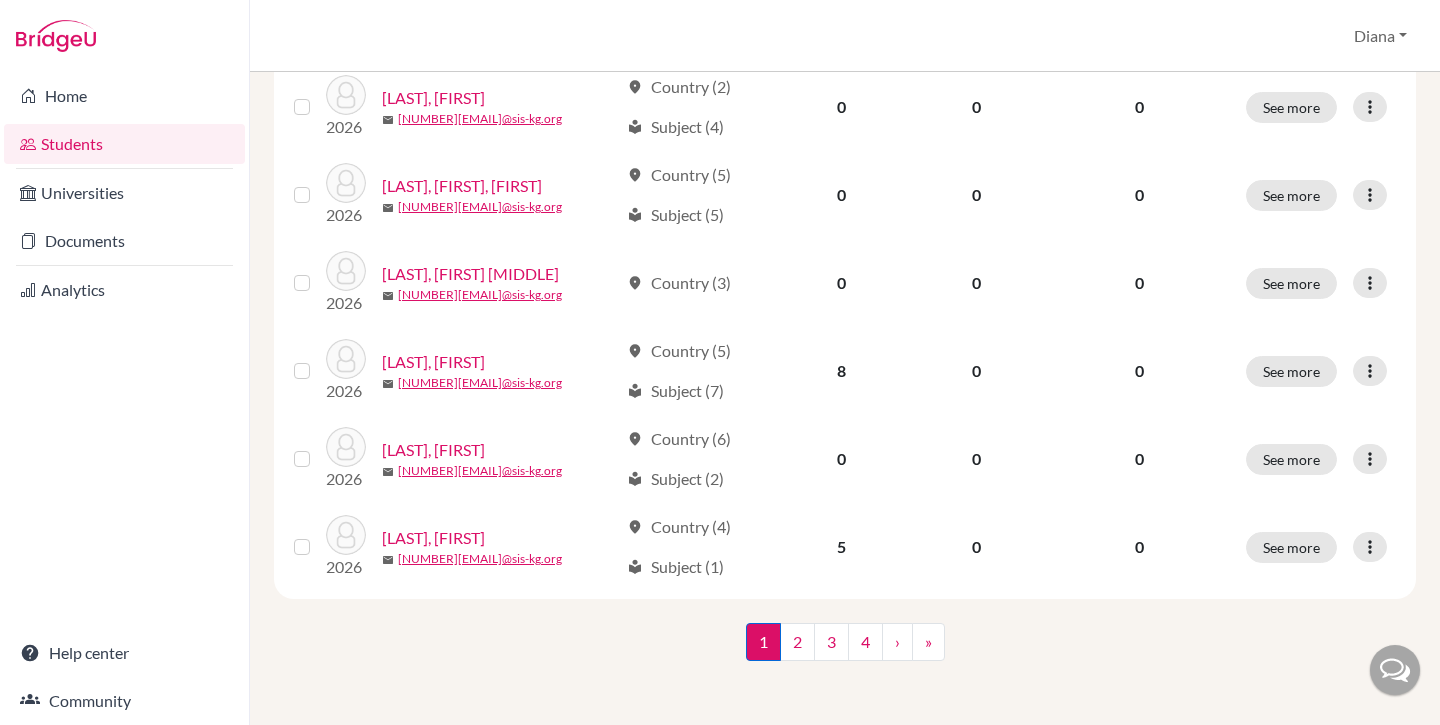 scroll, scrollTop: 0, scrollLeft: 0, axis: both 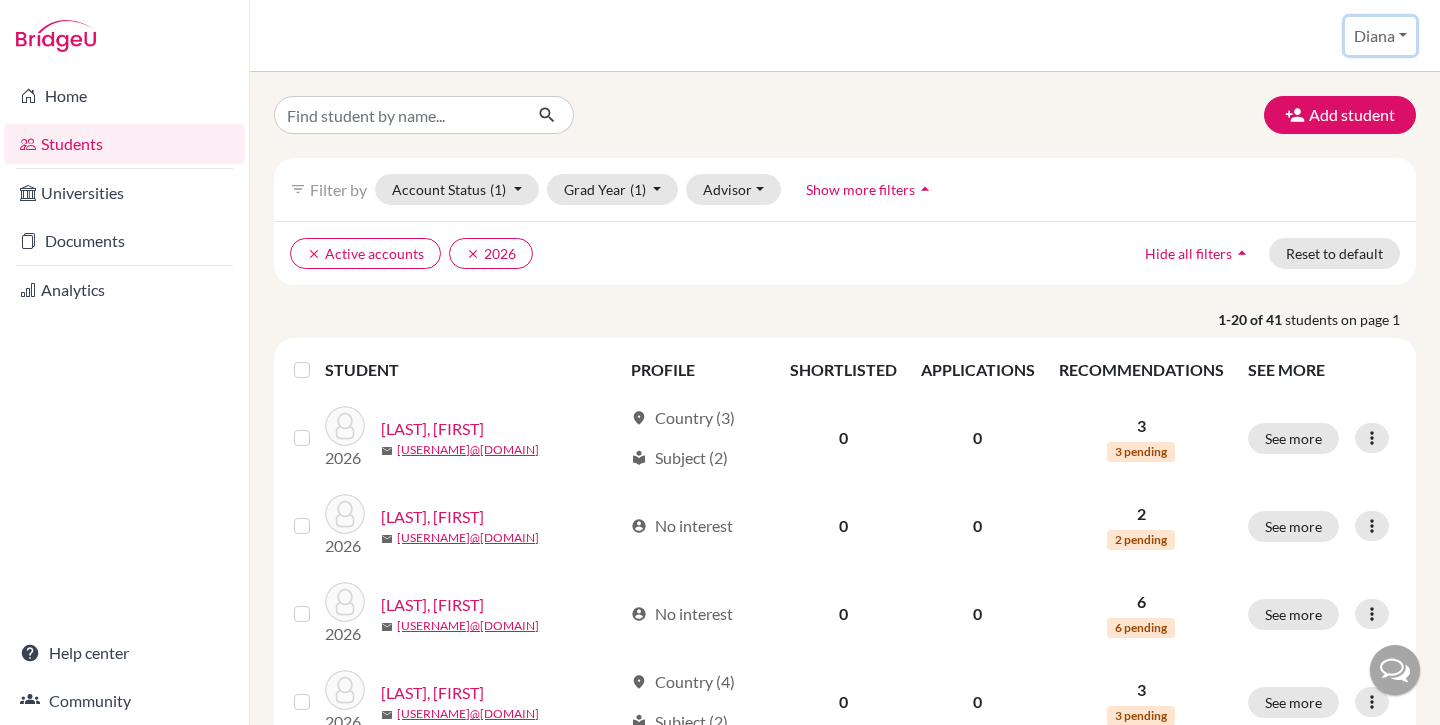 click on "Diana" at bounding box center (1380, 36) 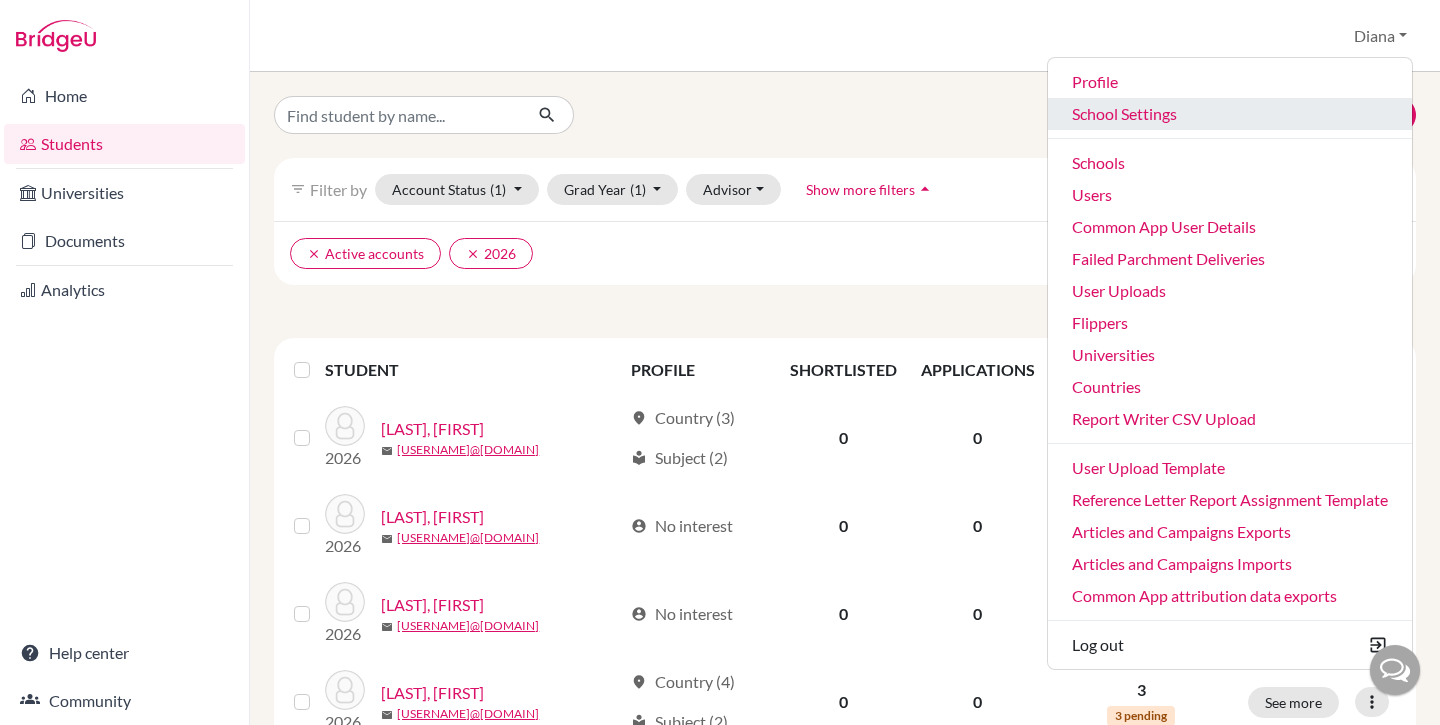 click on "School Settings" at bounding box center [1230, 114] 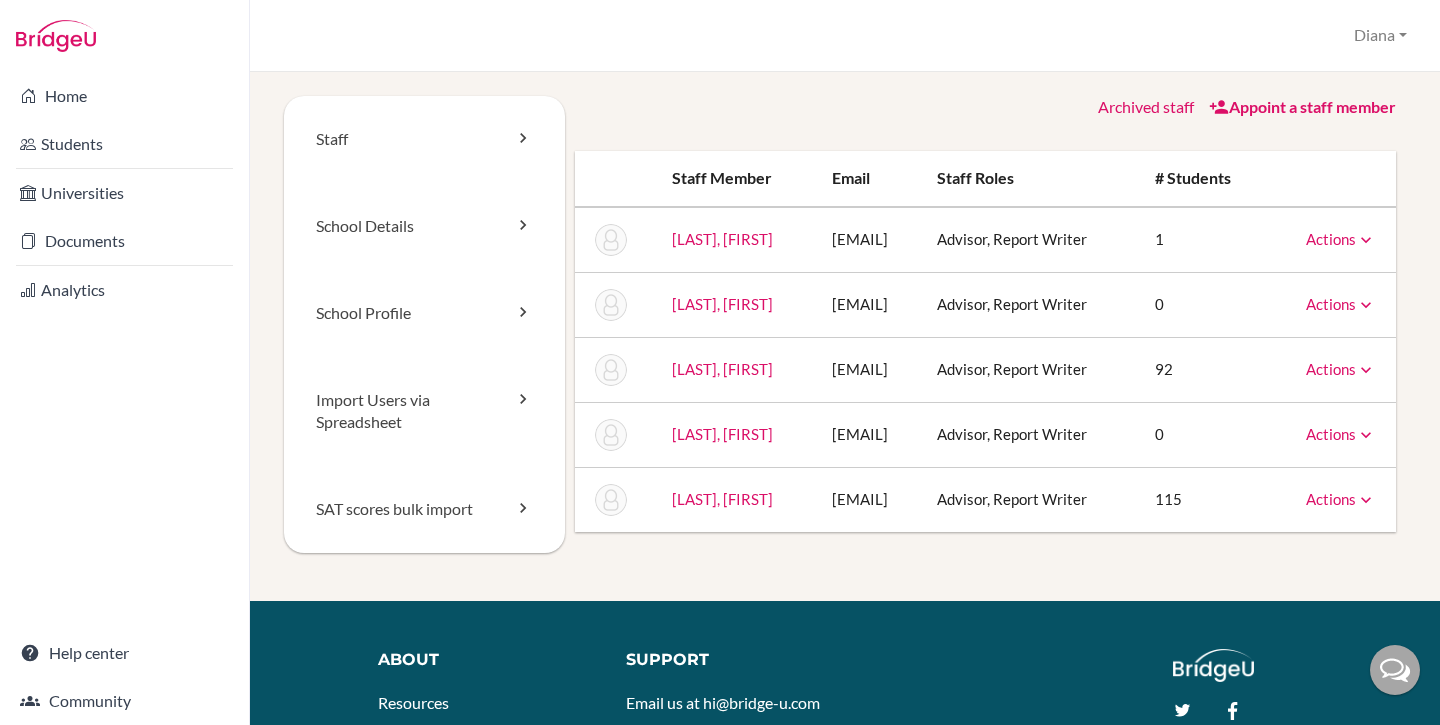 scroll, scrollTop: 0, scrollLeft: 0, axis: both 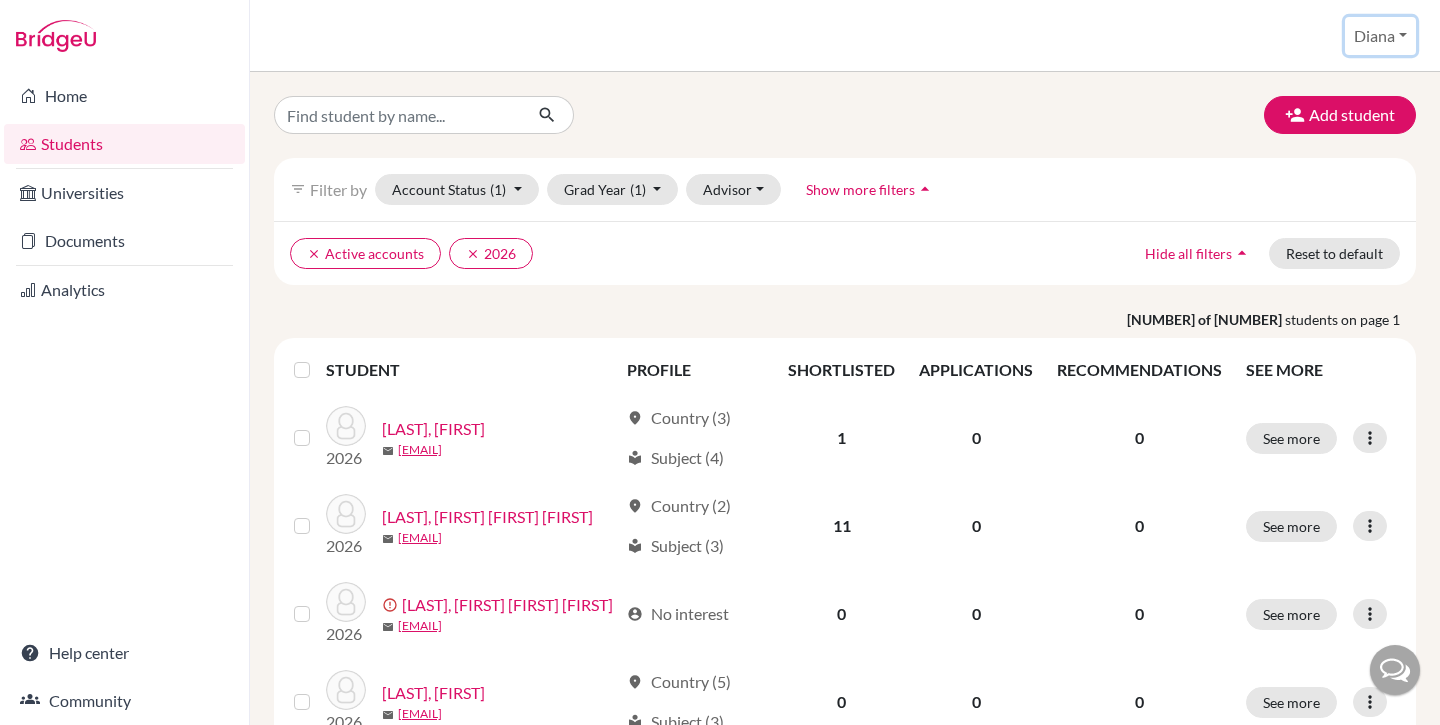 click on "Diana" at bounding box center (1380, 36) 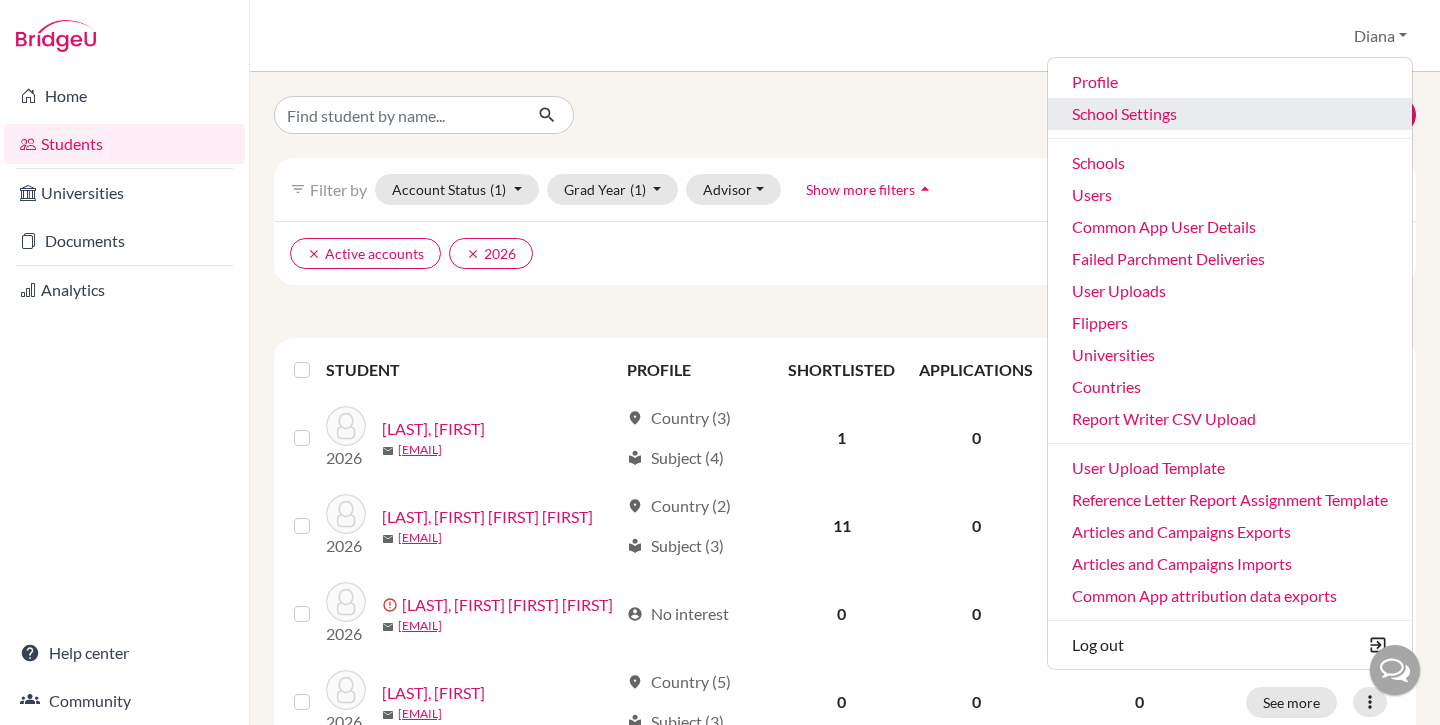 click on "School Settings" at bounding box center (1230, 114) 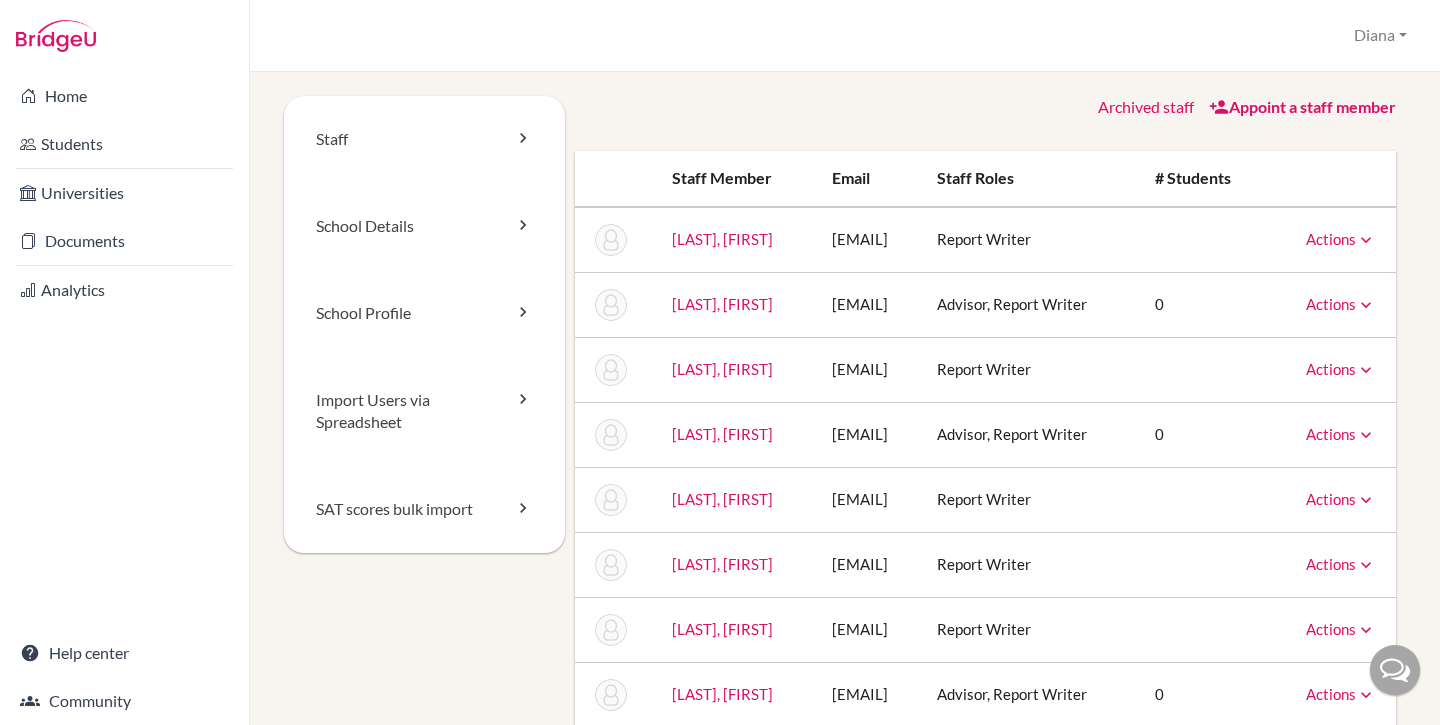 scroll, scrollTop: 0, scrollLeft: 0, axis: both 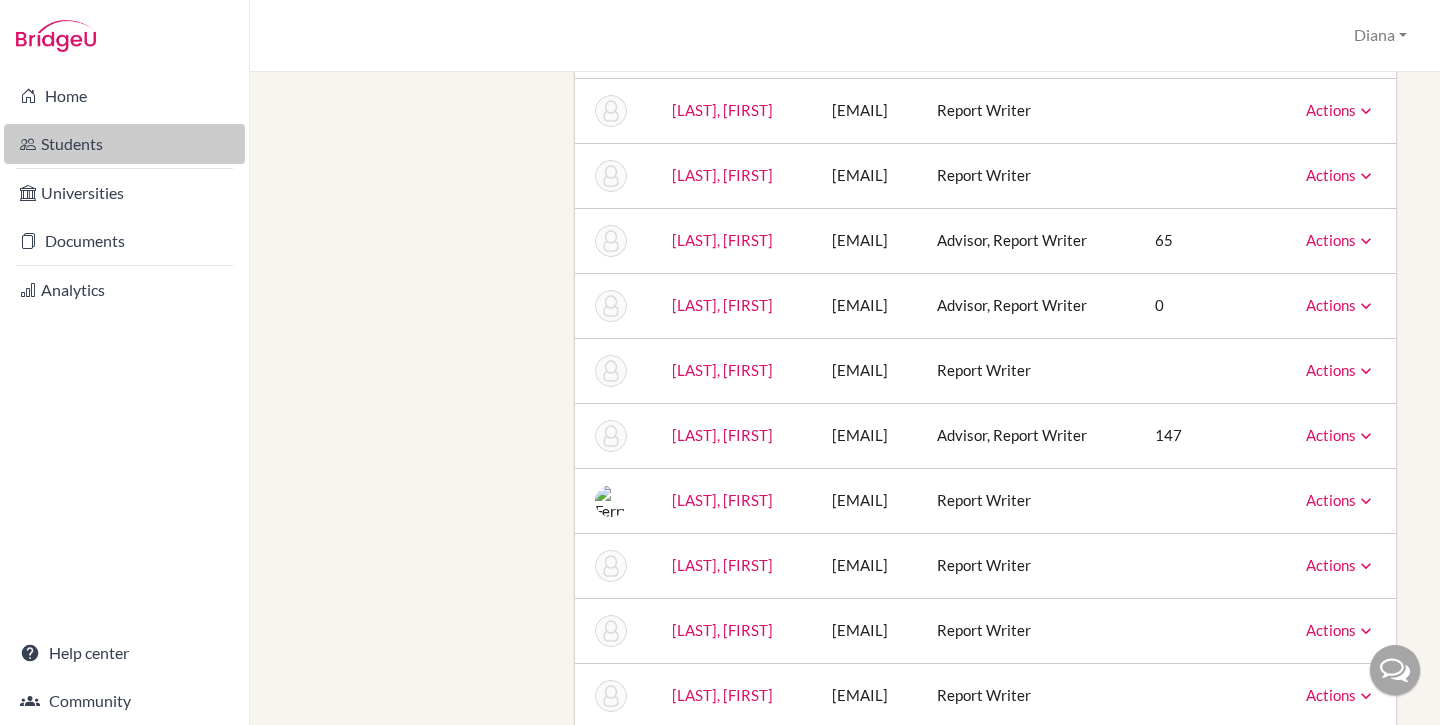 click on "Students" at bounding box center (124, 144) 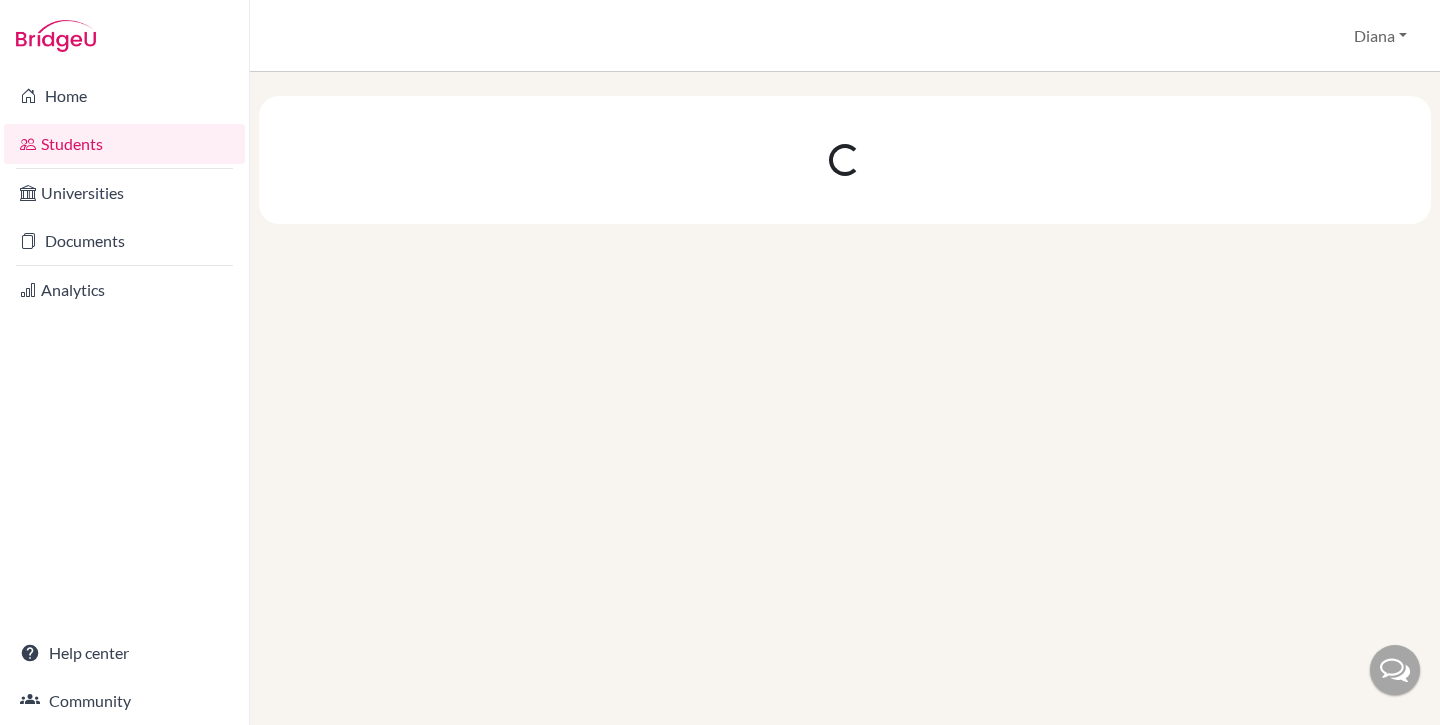 scroll, scrollTop: 0, scrollLeft: 0, axis: both 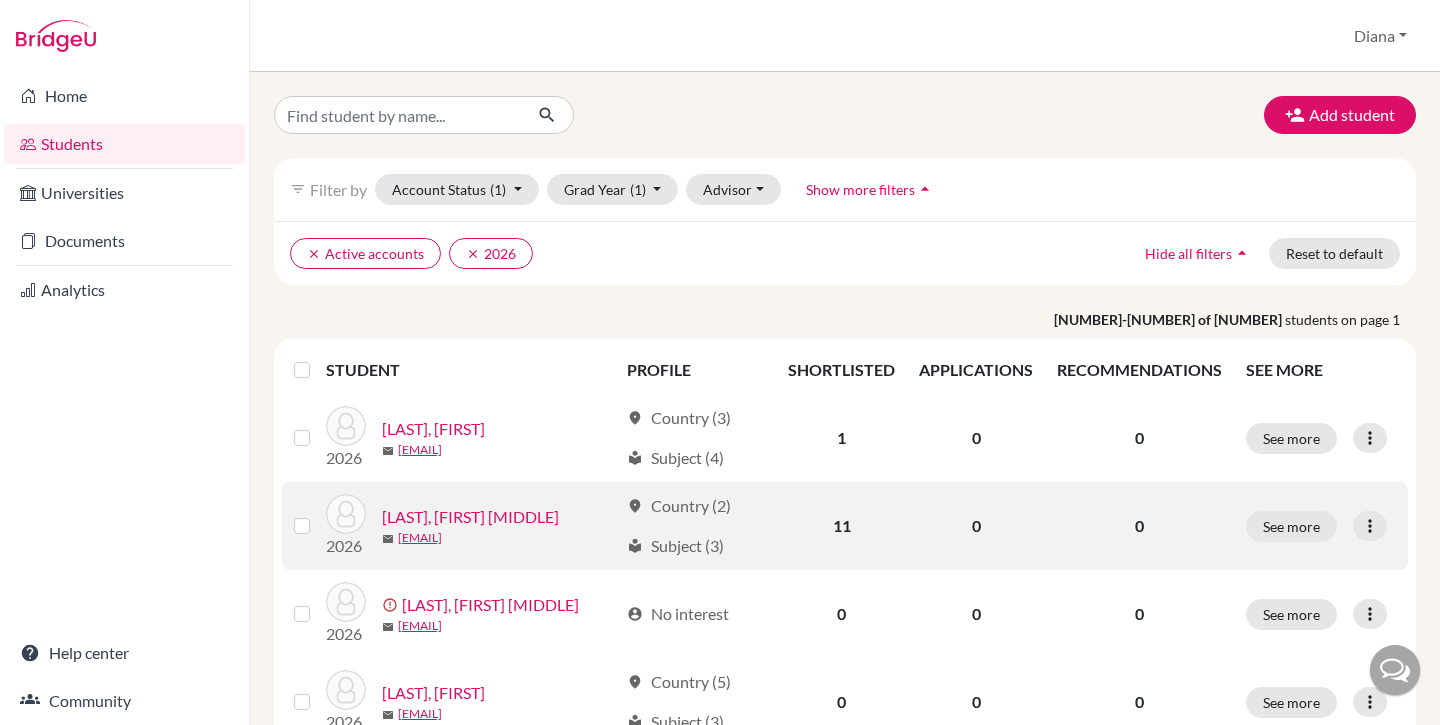 click on "[LAST], [FIRST] [MIDDLE]" at bounding box center [470, 517] 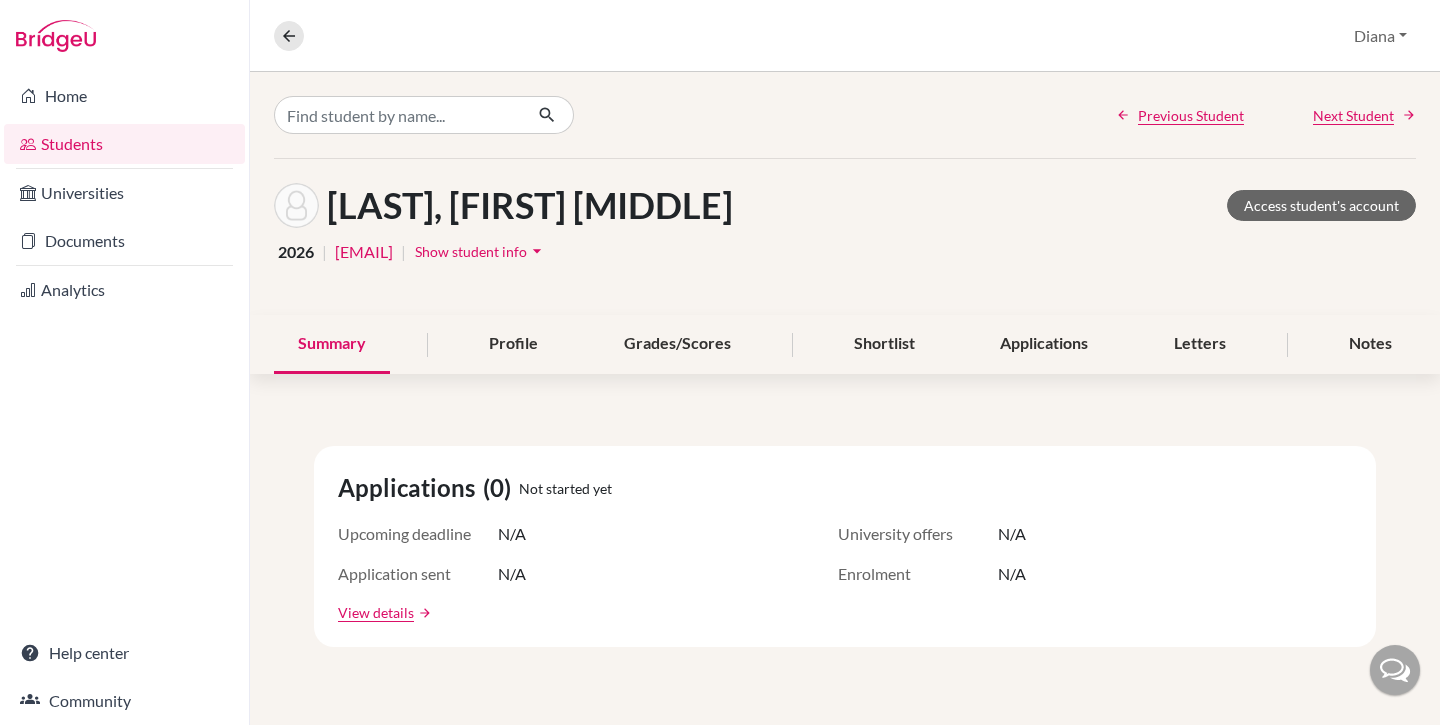click on "Show student info" at bounding box center [471, 251] 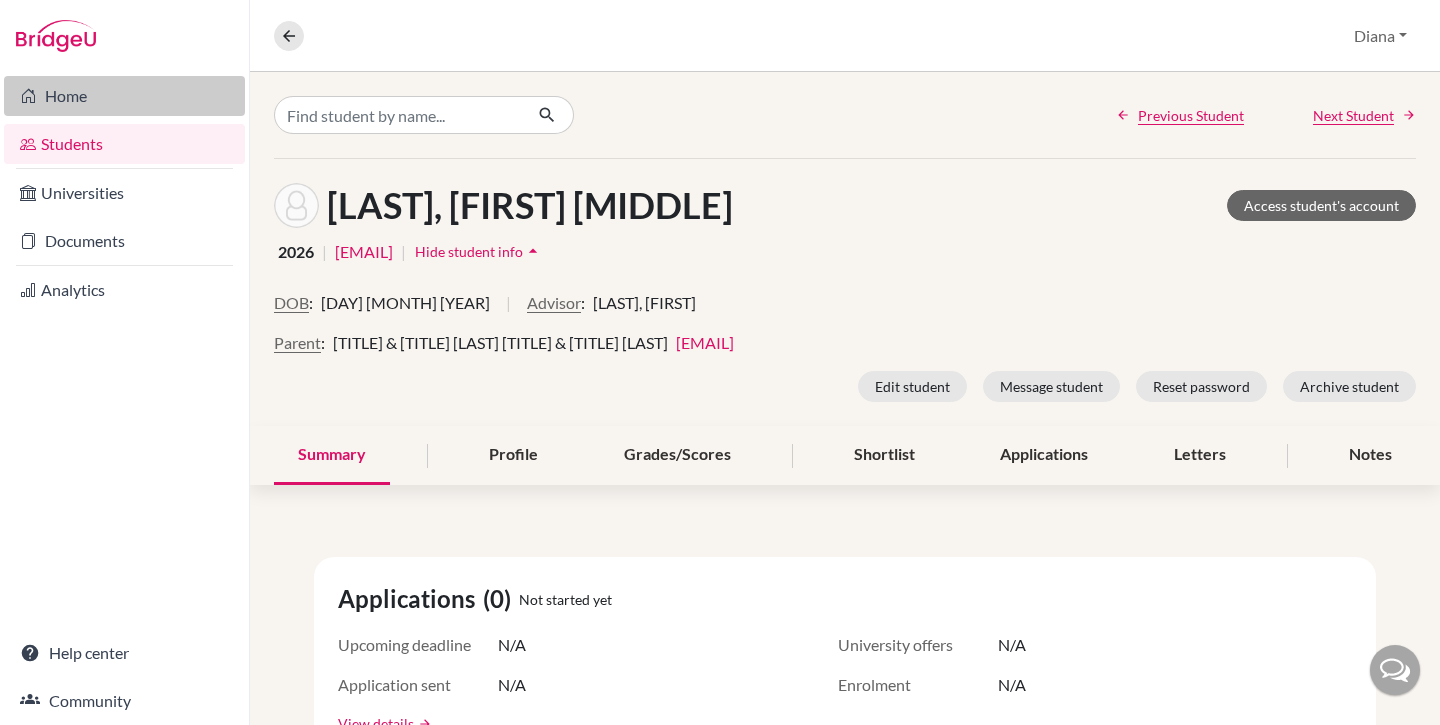 click on "Home" at bounding box center [124, 96] 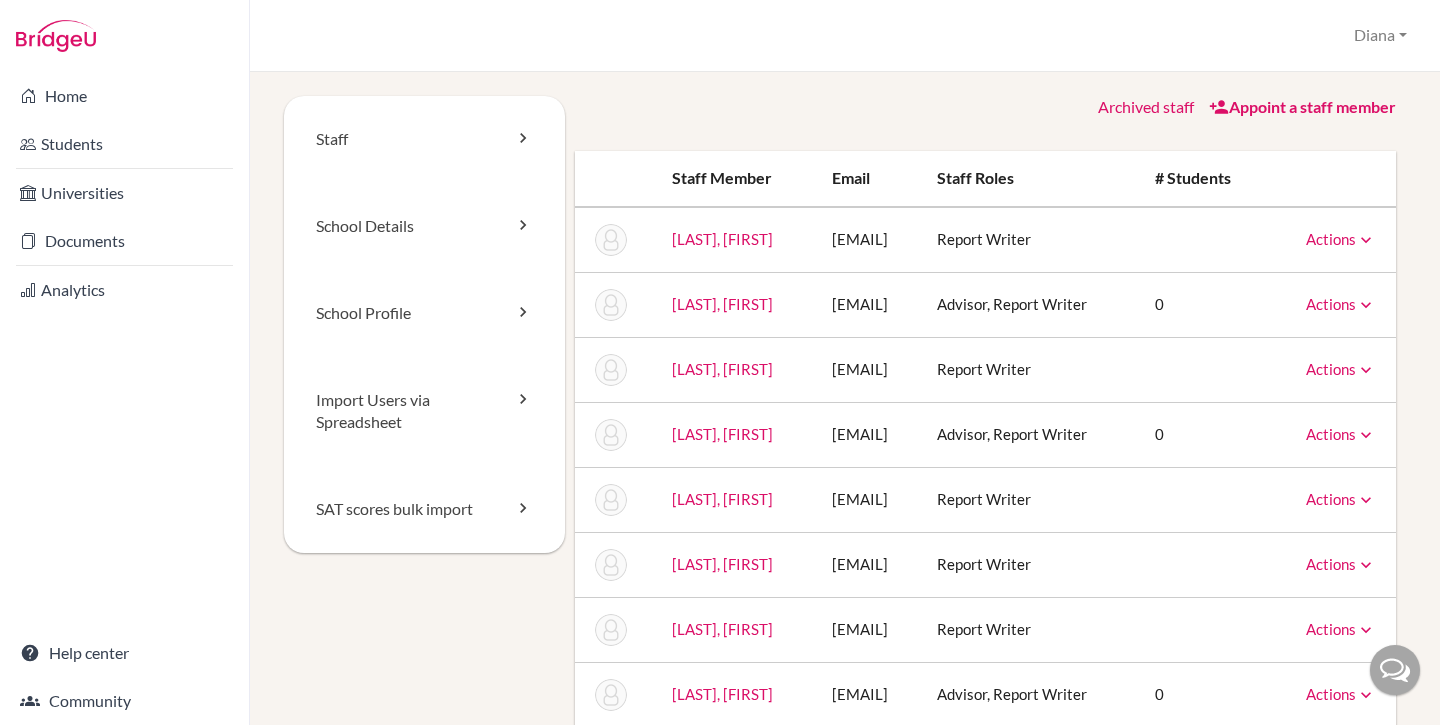scroll, scrollTop: 0, scrollLeft: 0, axis: both 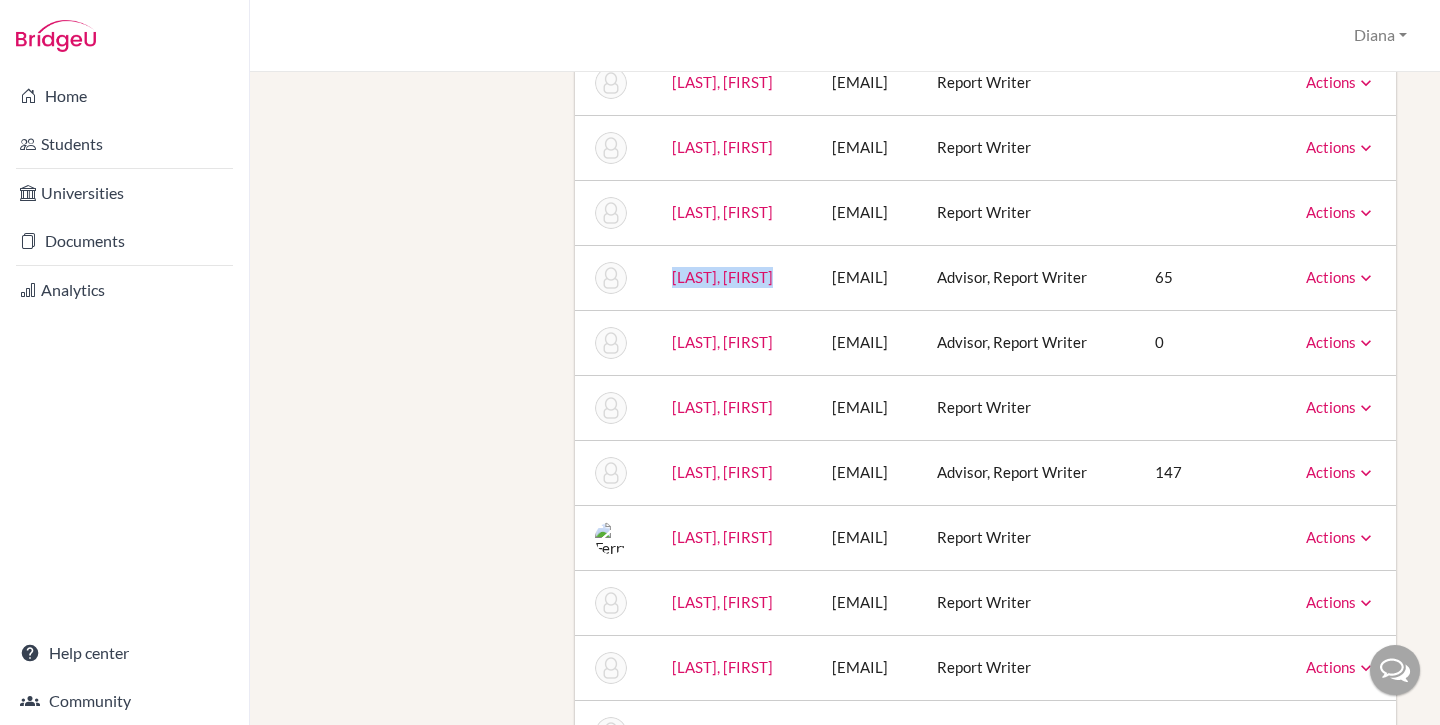 drag, startPoint x: 770, startPoint y: 369, endPoint x: 645, endPoint y: 351, distance: 126.28935 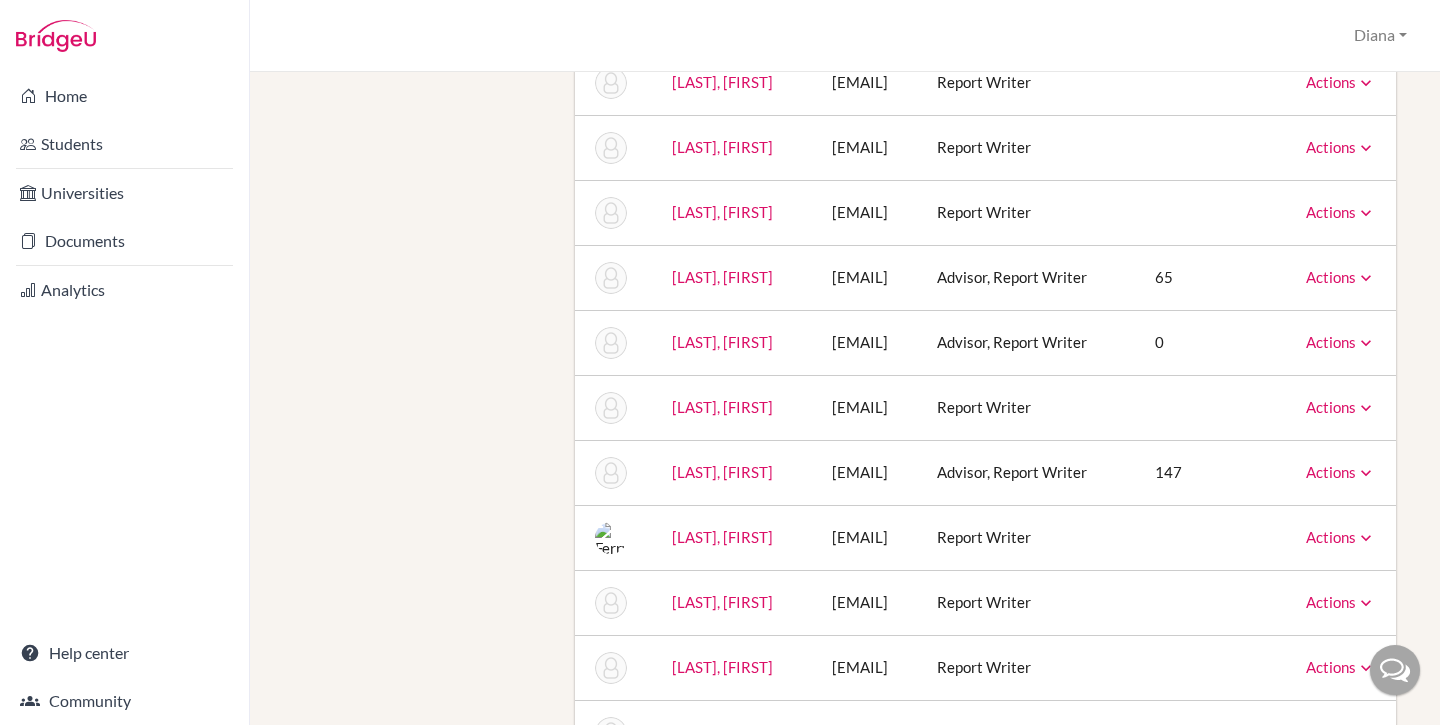 click on "t.hoosain@mkis.edu.my" at bounding box center (869, 277) 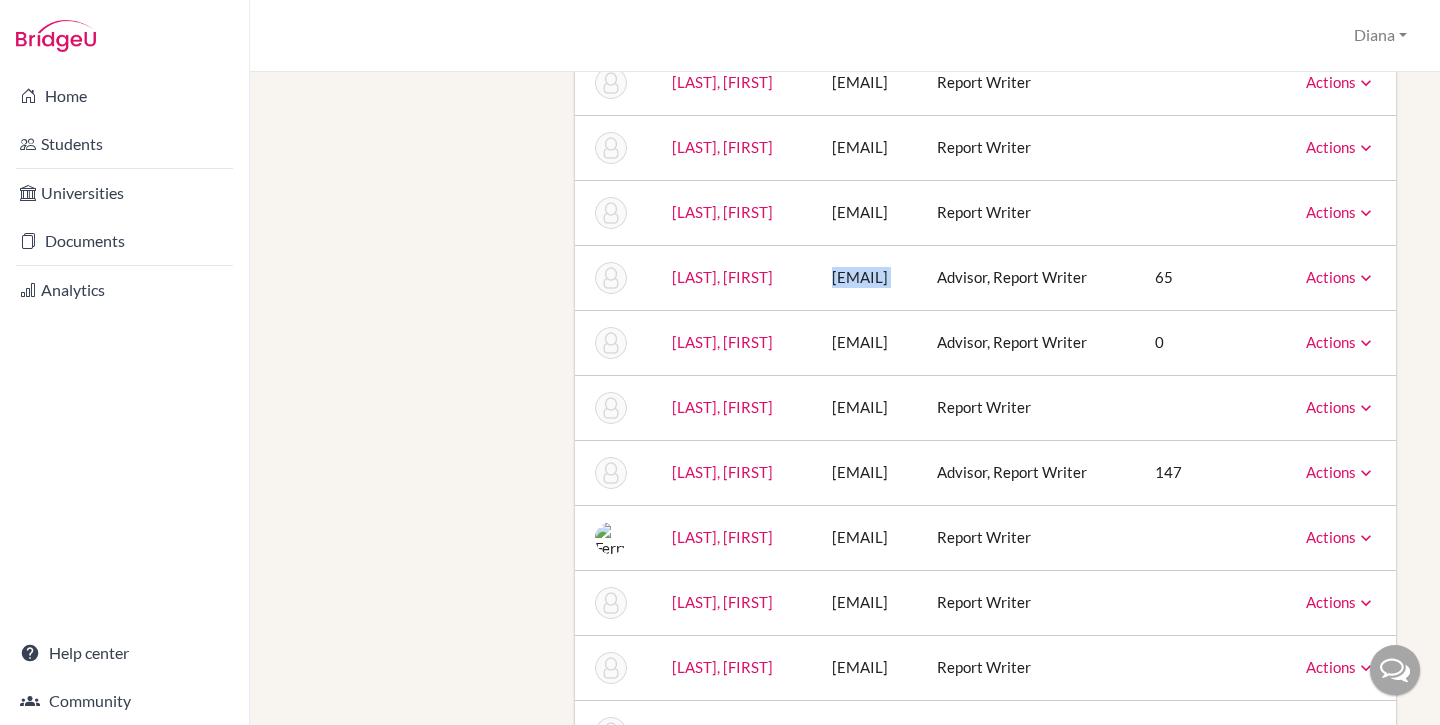click on "t.hoosain@mkis.edu.my" at bounding box center (869, 277) 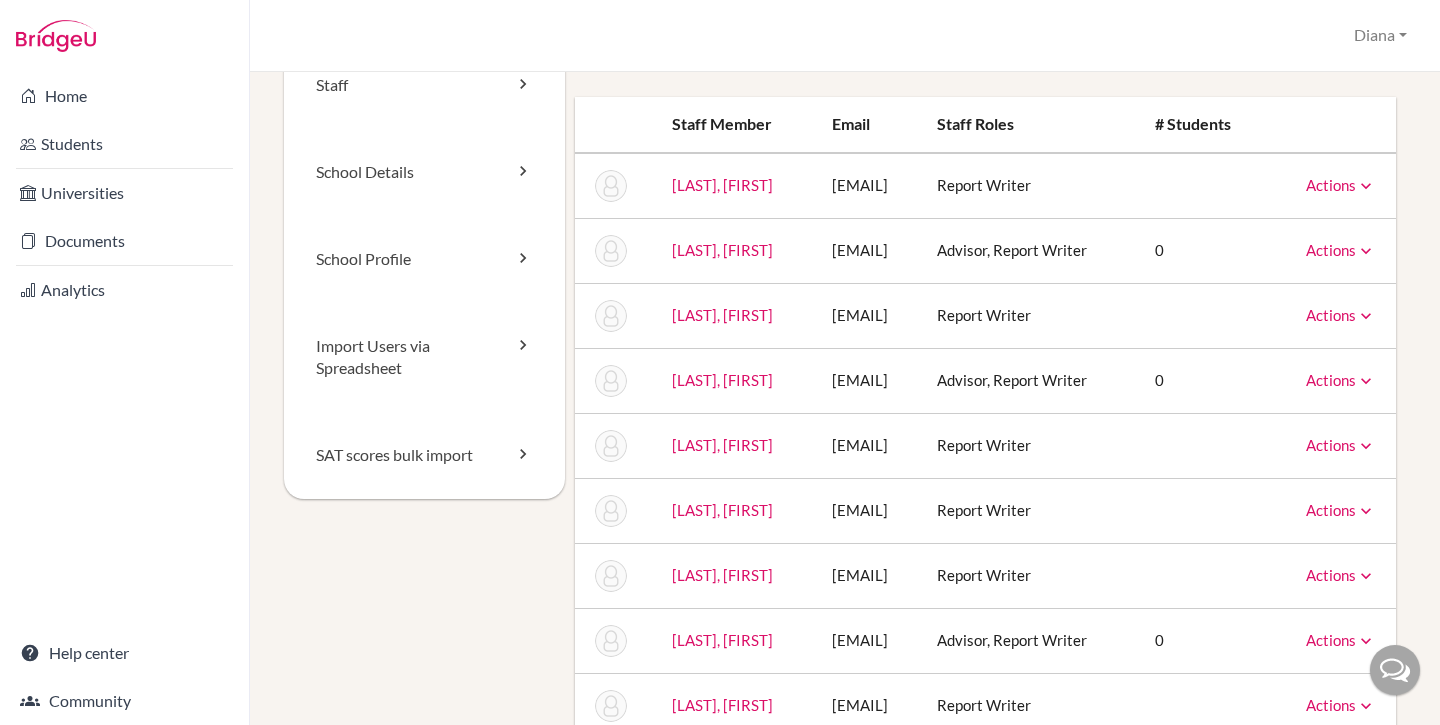scroll, scrollTop: 0, scrollLeft: 0, axis: both 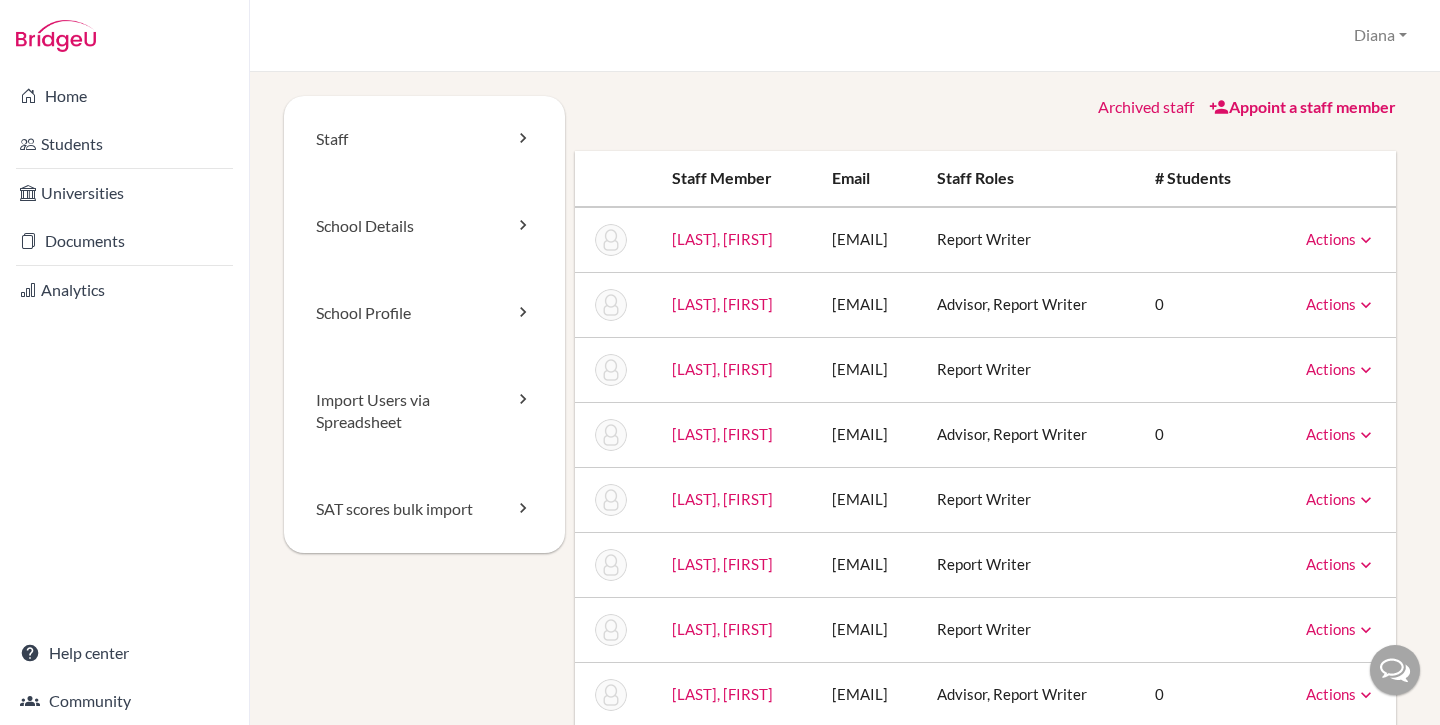 drag, startPoint x: 652, startPoint y: 315, endPoint x: 744, endPoint y: 354, distance: 99.92497 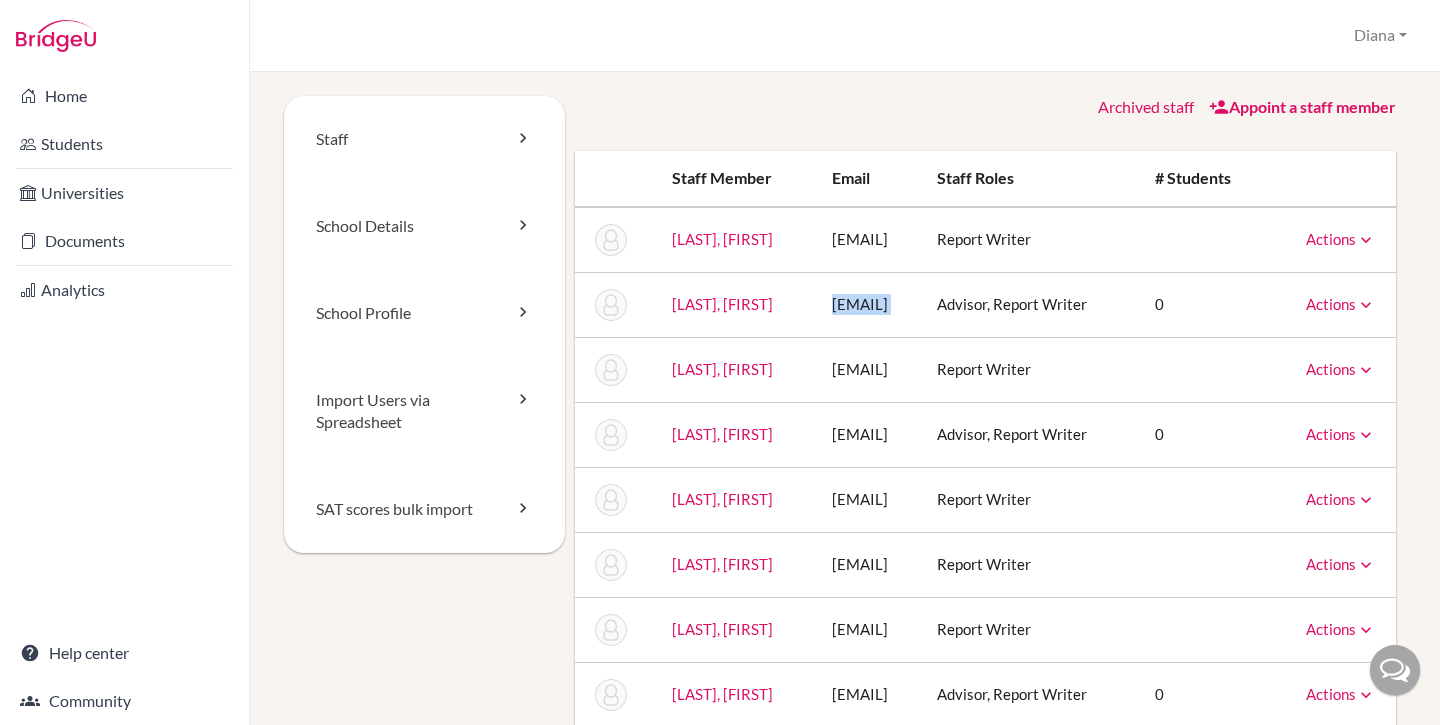 click on "afanasit@gmail.com" at bounding box center (869, 304) 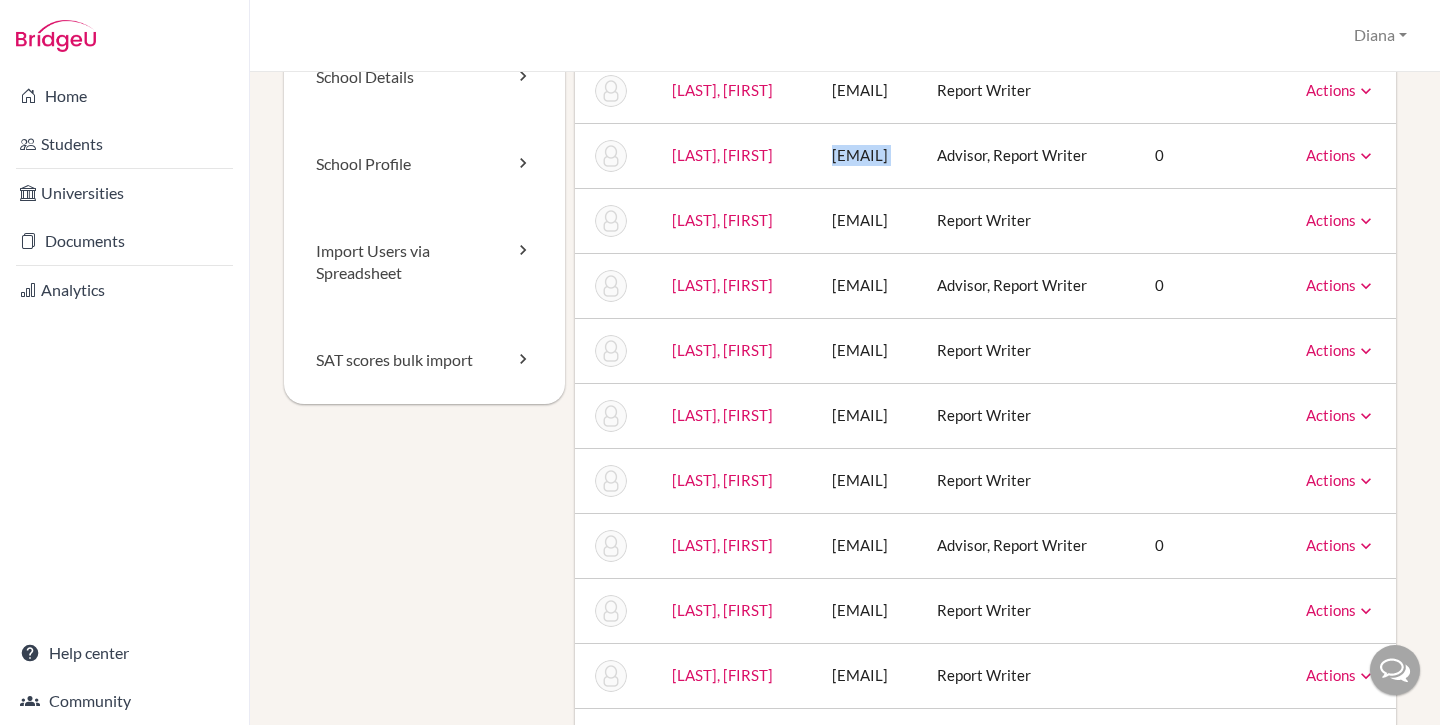 scroll, scrollTop: 169, scrollLeft: 0, axis: vertical 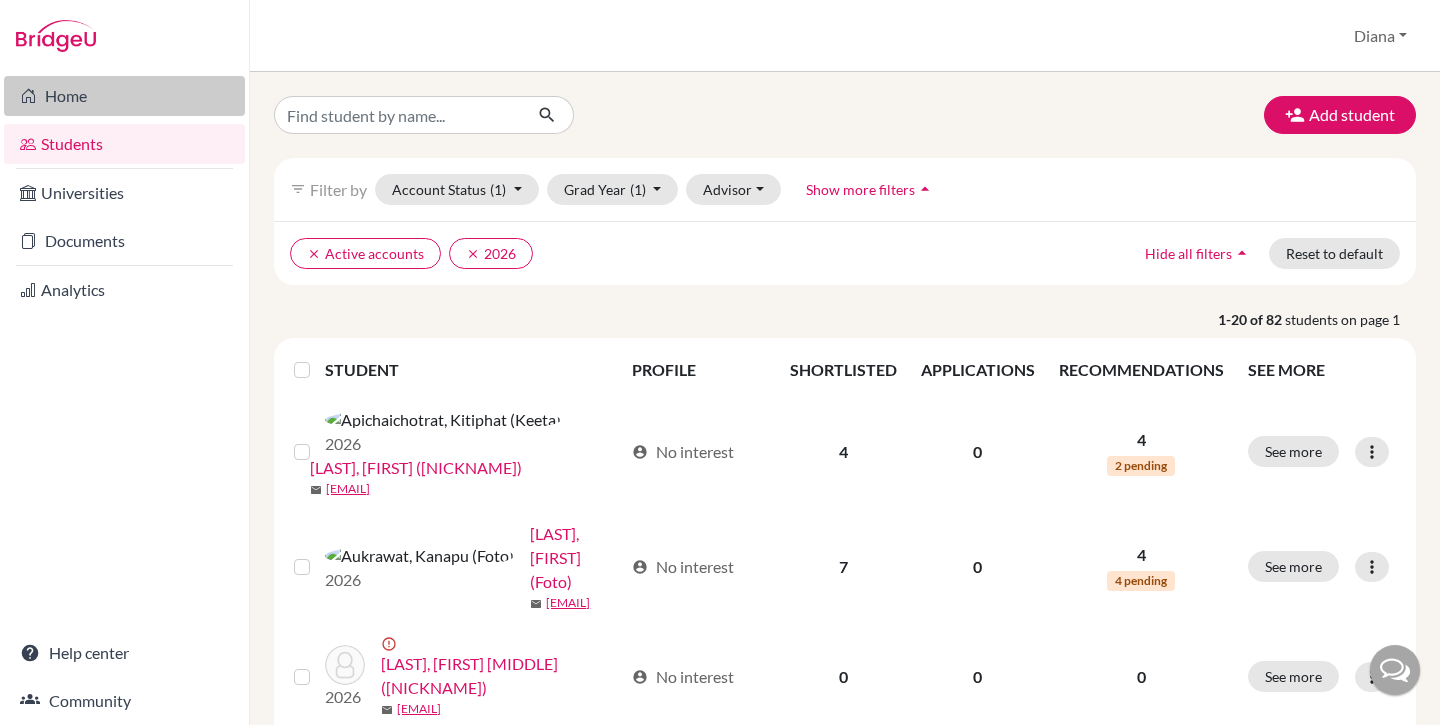 click on "Home" at bounding box center [124, 96] 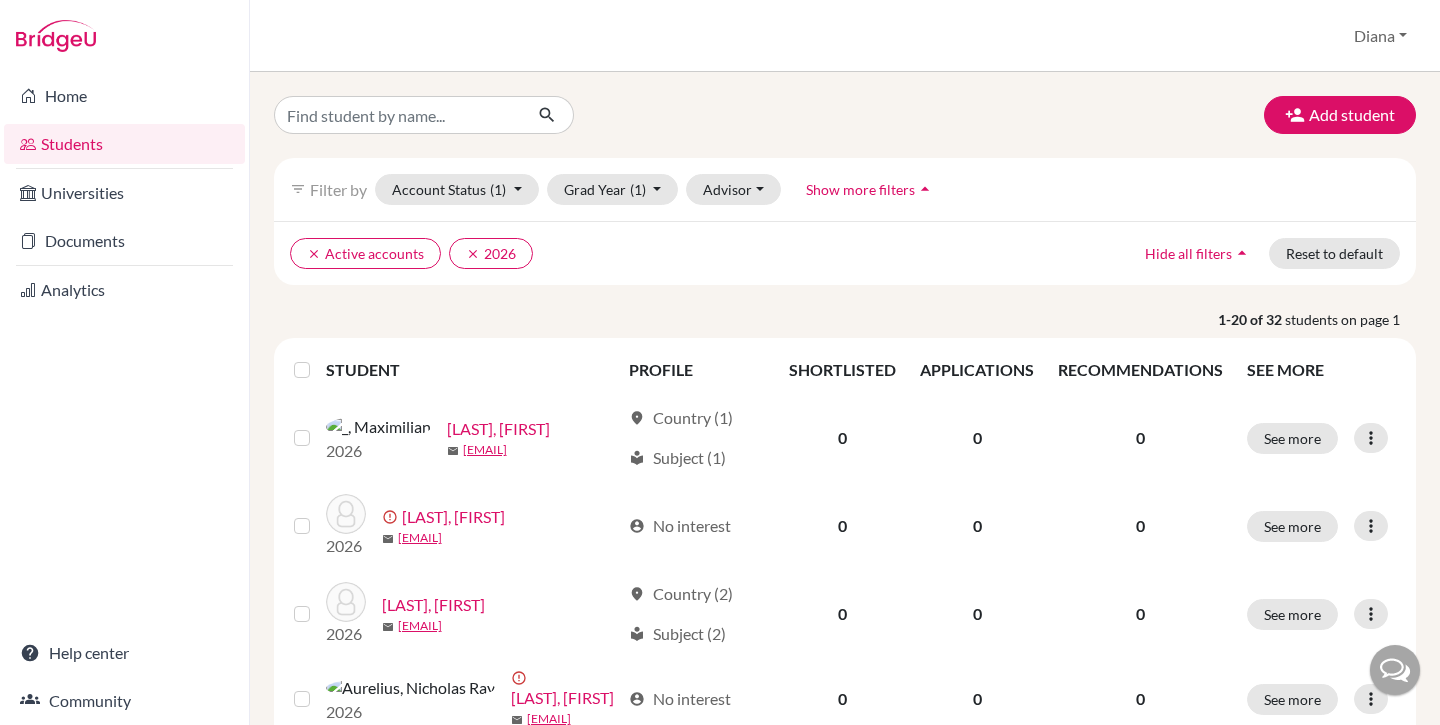 scroll, scrollTop: 0, scrollLeft: 0, axis: both 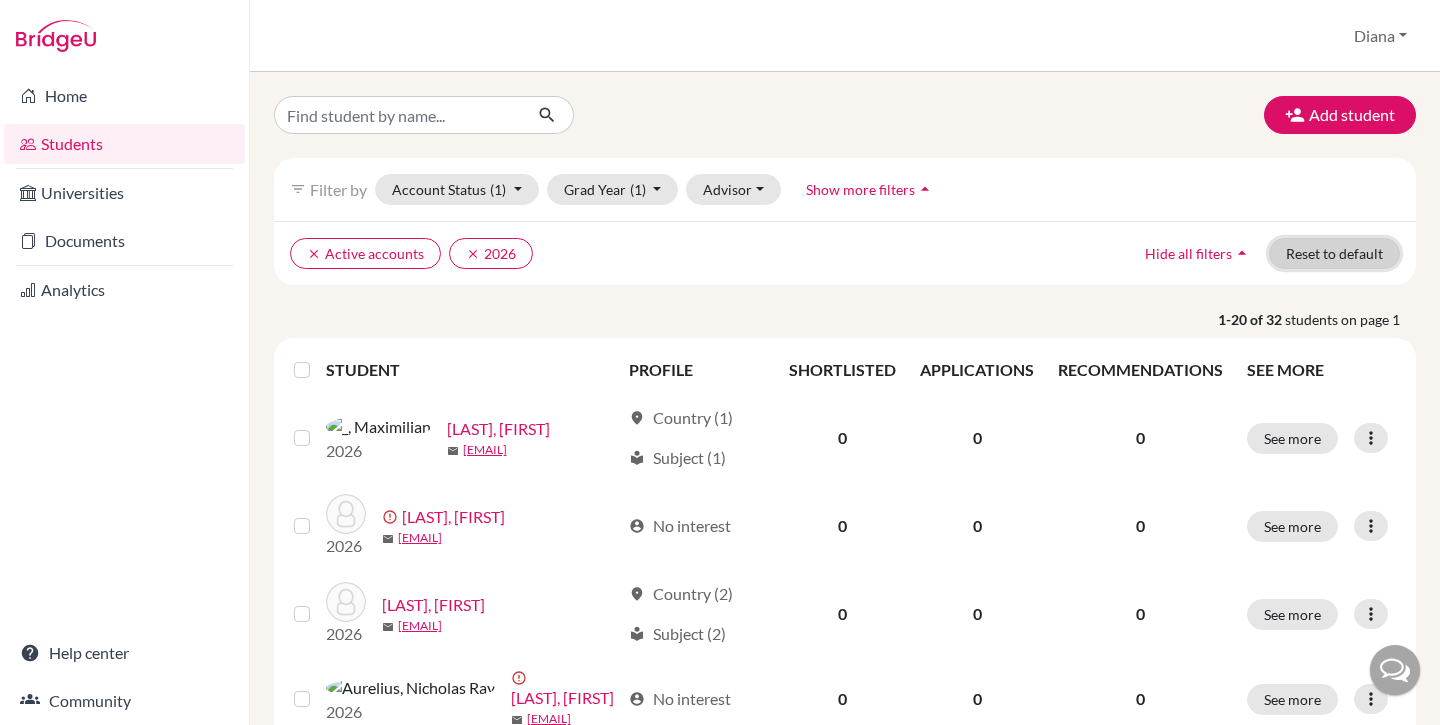 click on "Reset to default" at bounding box center (1334, 253) 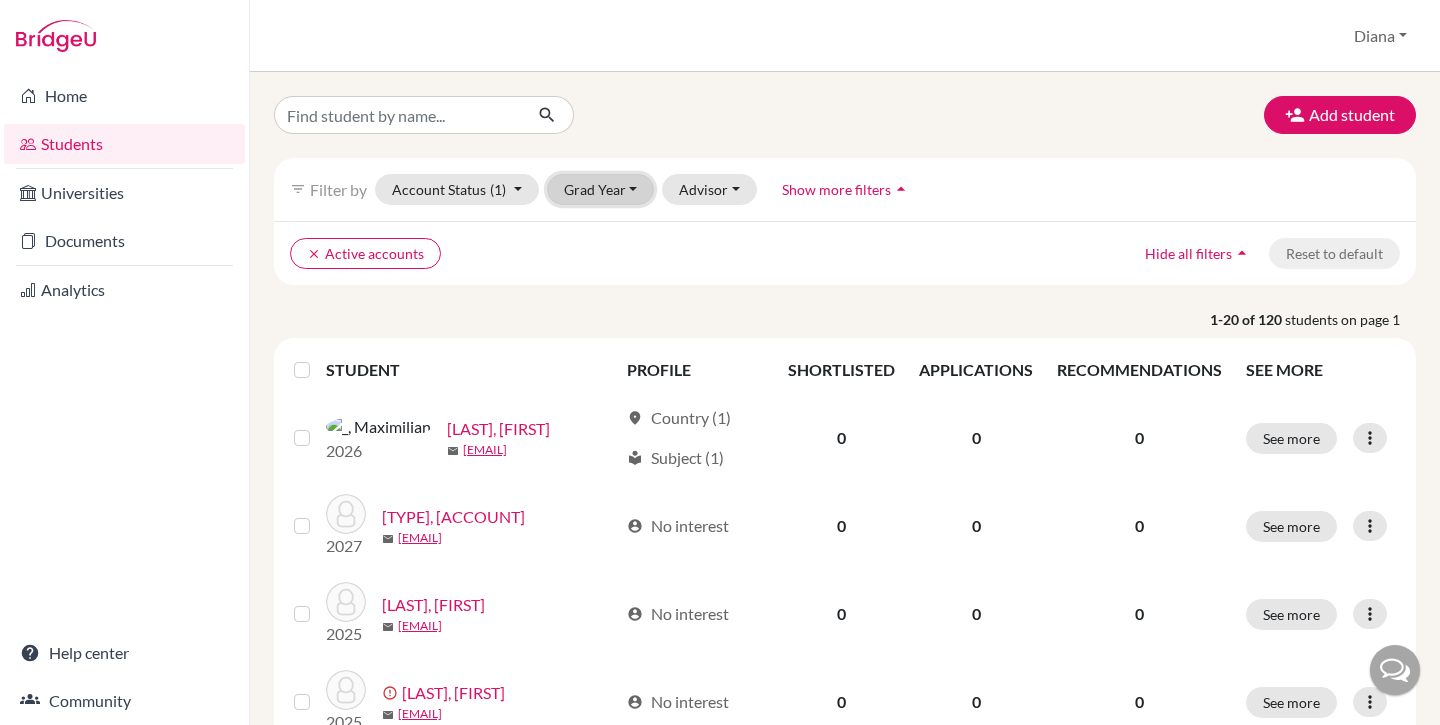 click on "Grad Year" at bounding box center [601, 189] 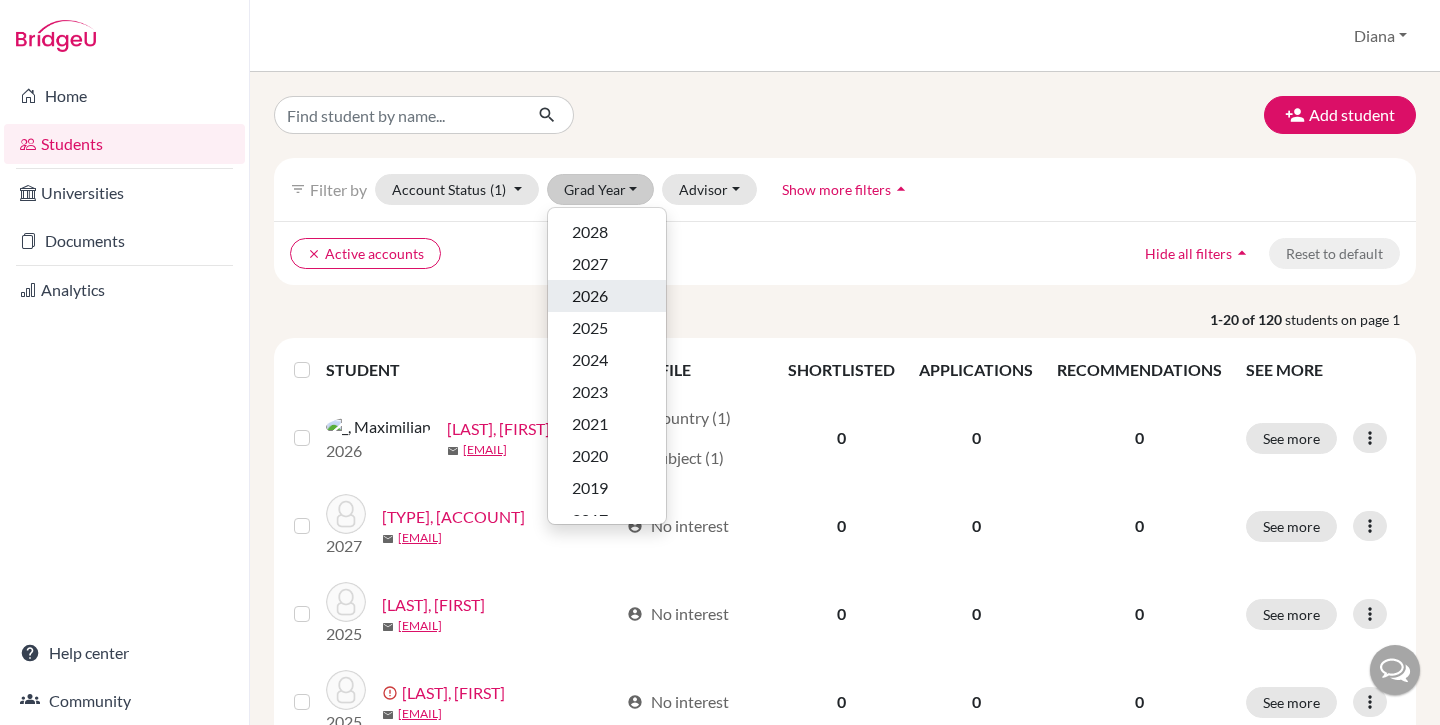 click on "2026" at bounding box center (590, 296) 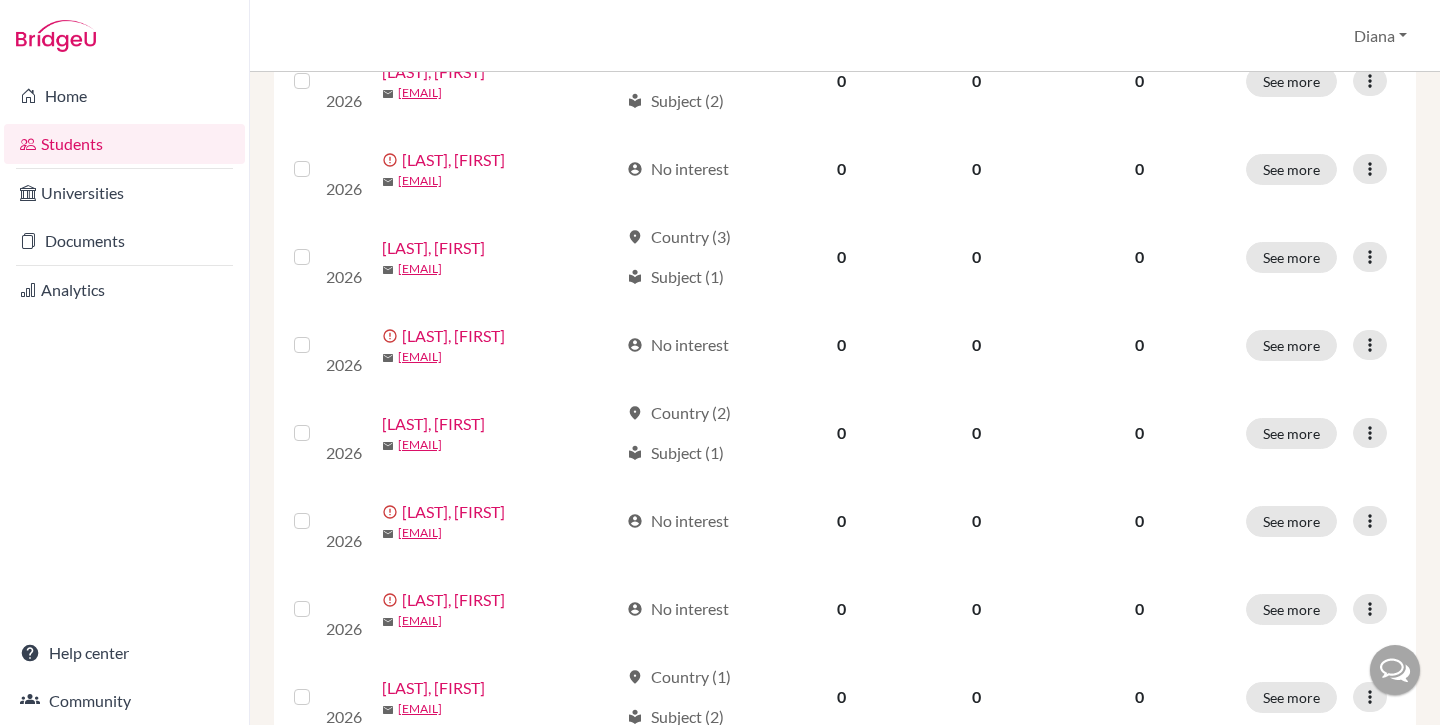 scroll, scrollTop: 0, scrollLeft: 0, axis: both 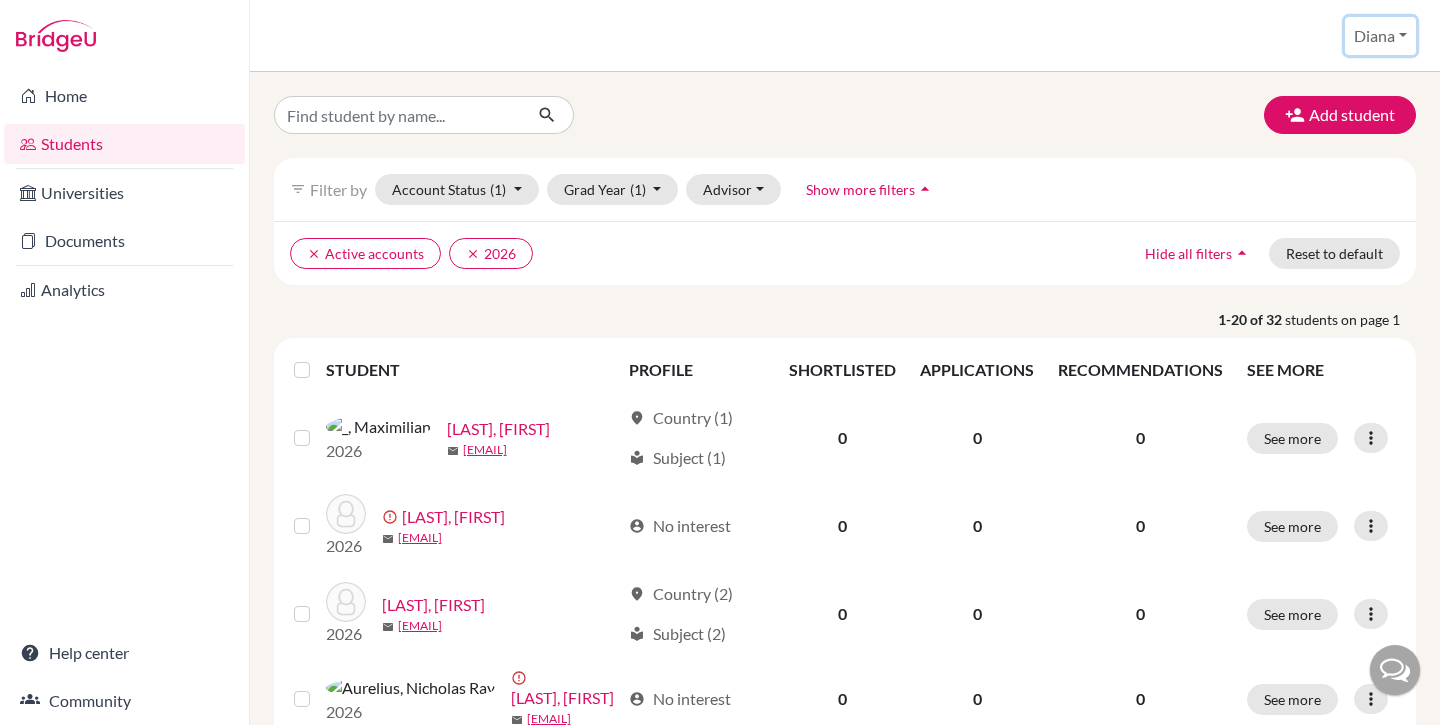 click on "Diana" at bounding box center (1380, 36) 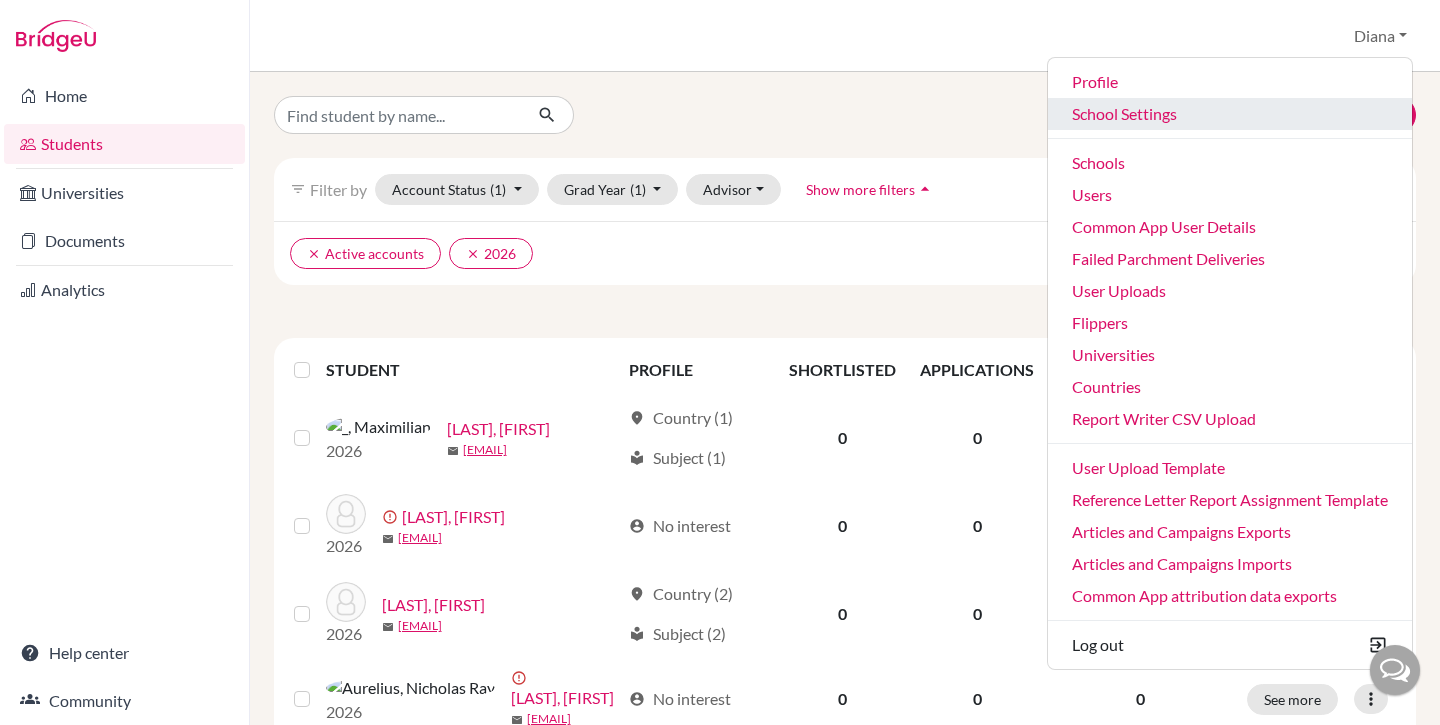 click on "School Settings" at bounding box center [1230, 114] 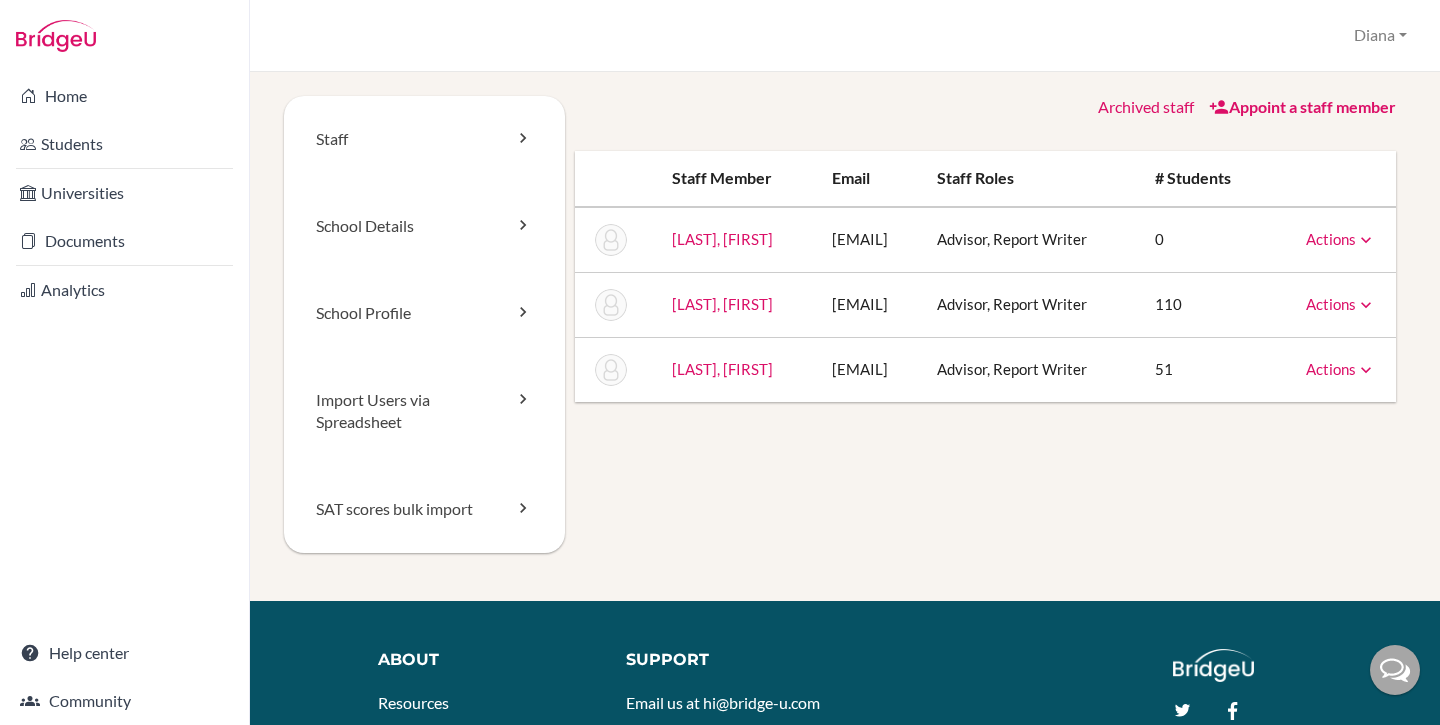 scroll, scrollTop: 0, scrollLeft: 0, axis: both 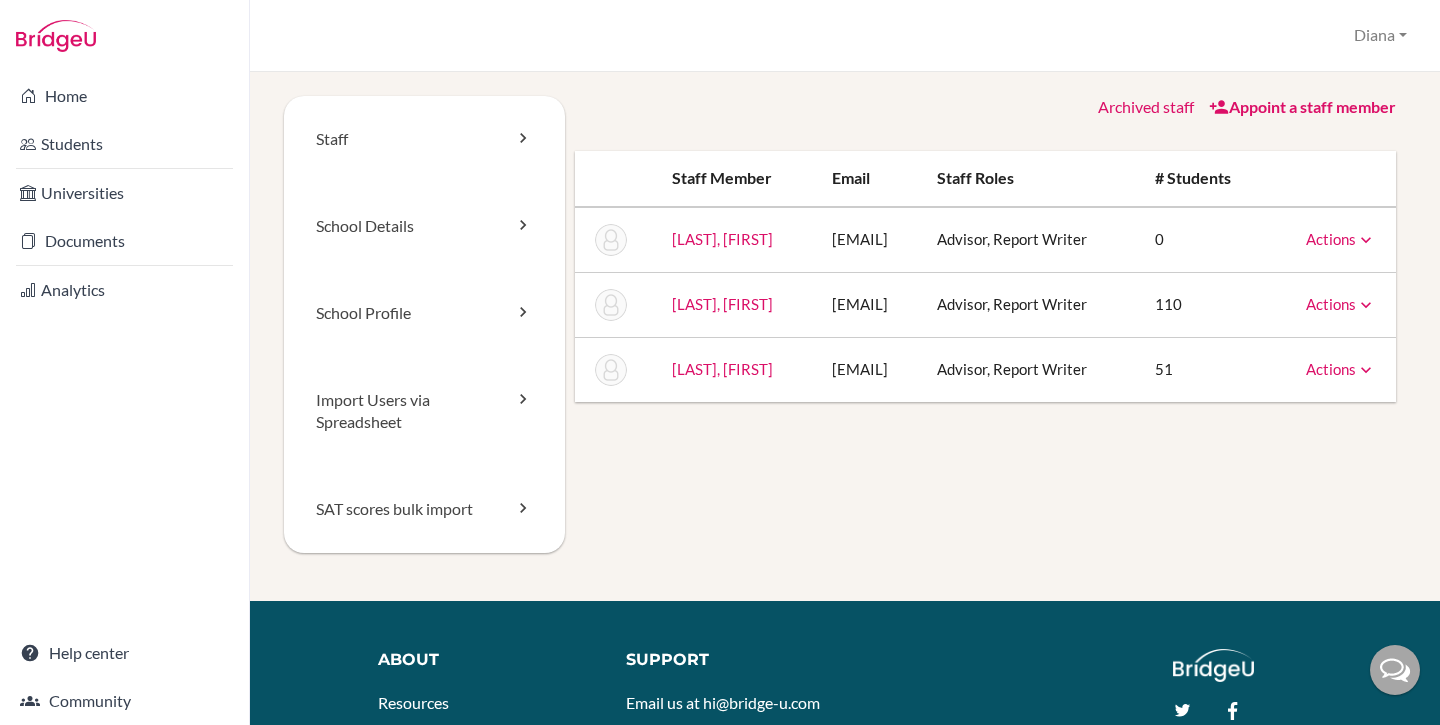 drag, startPoint x: 715, startPoint y: 438, endPoint x: 653, endPoint y: 403, distance: 71.19691 